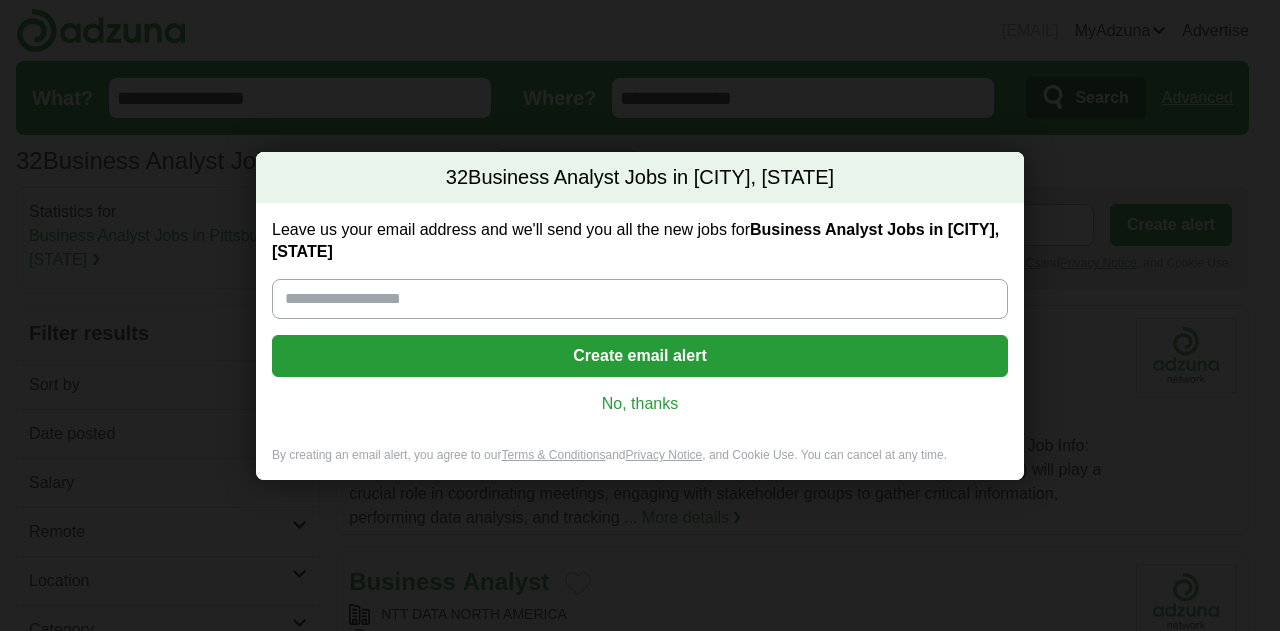 scroll, scrollTop: 0, scrollLeft: 0, axis: both 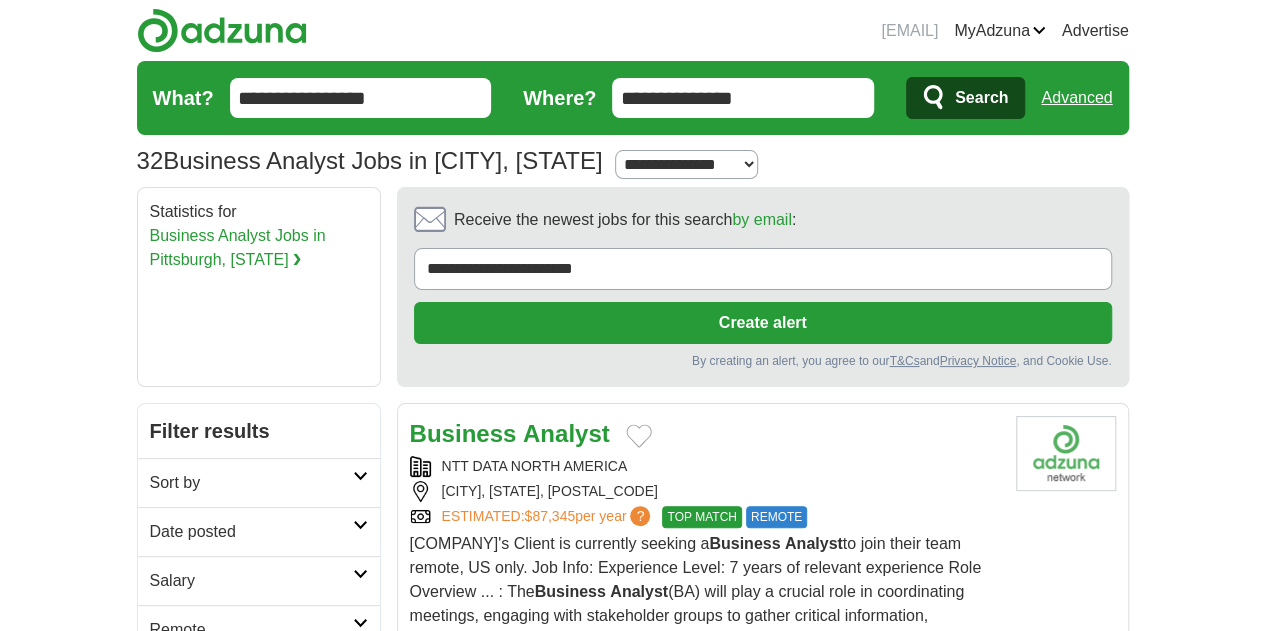 click on "**********" at bounding box center (743, 98) 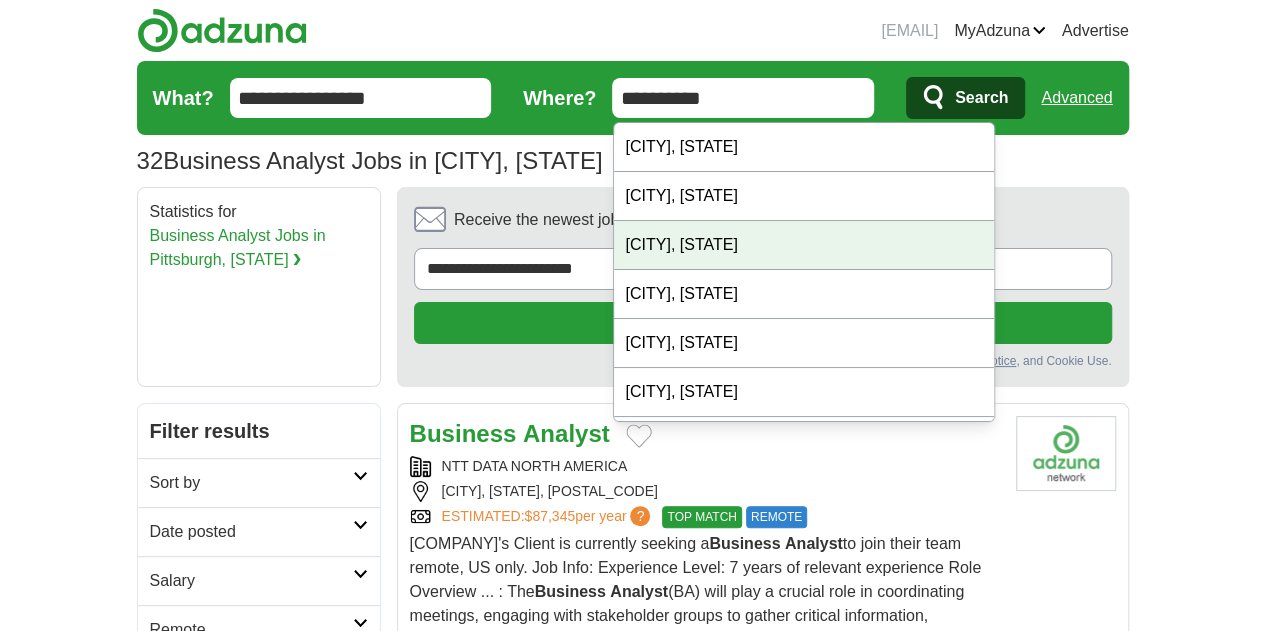 type on "*********" 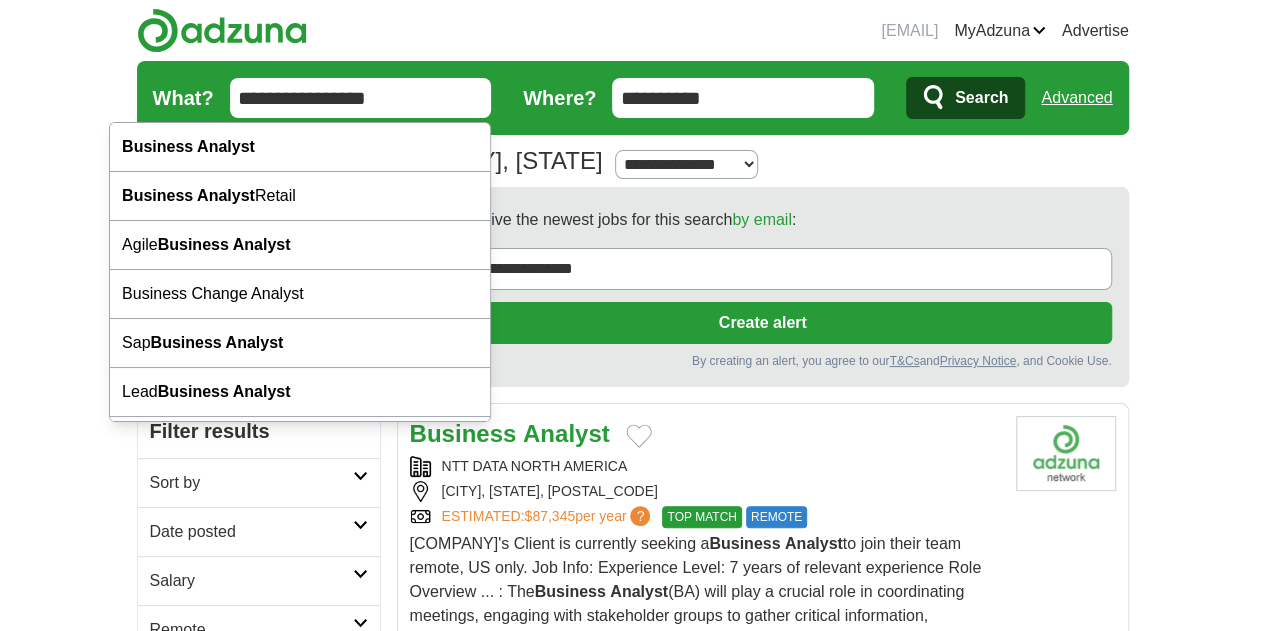 click on "**********" at bounding box center (361, 98) 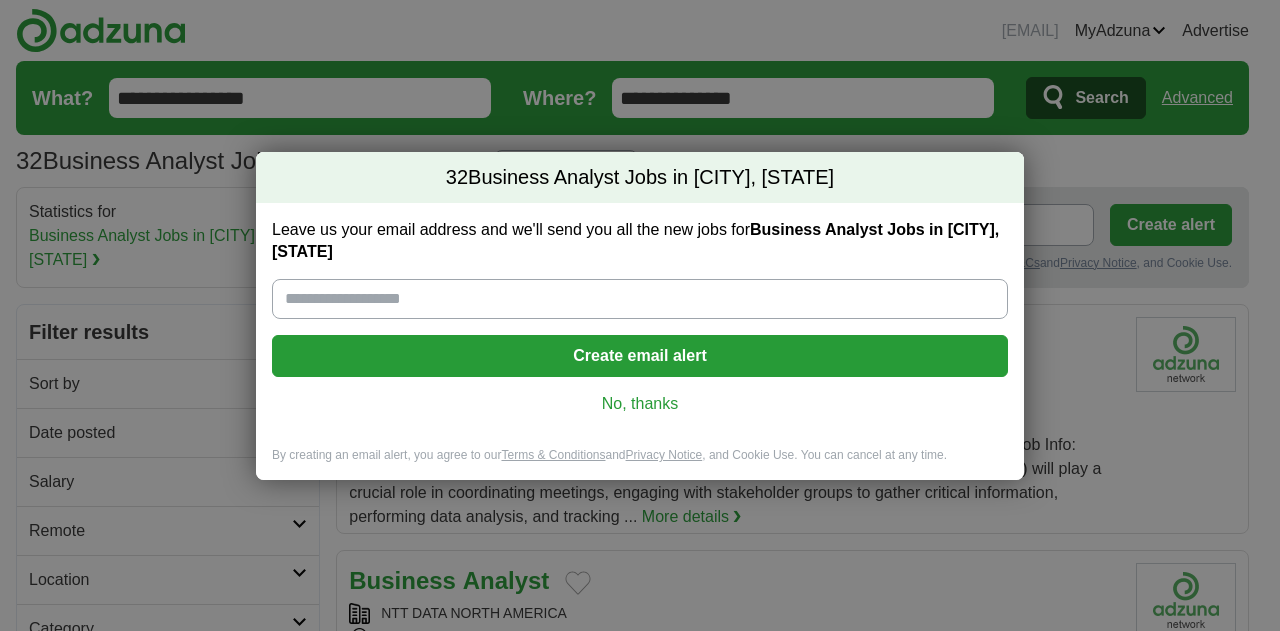 scroll, scrollTop: 0, scrollLeft: 0, axis: both 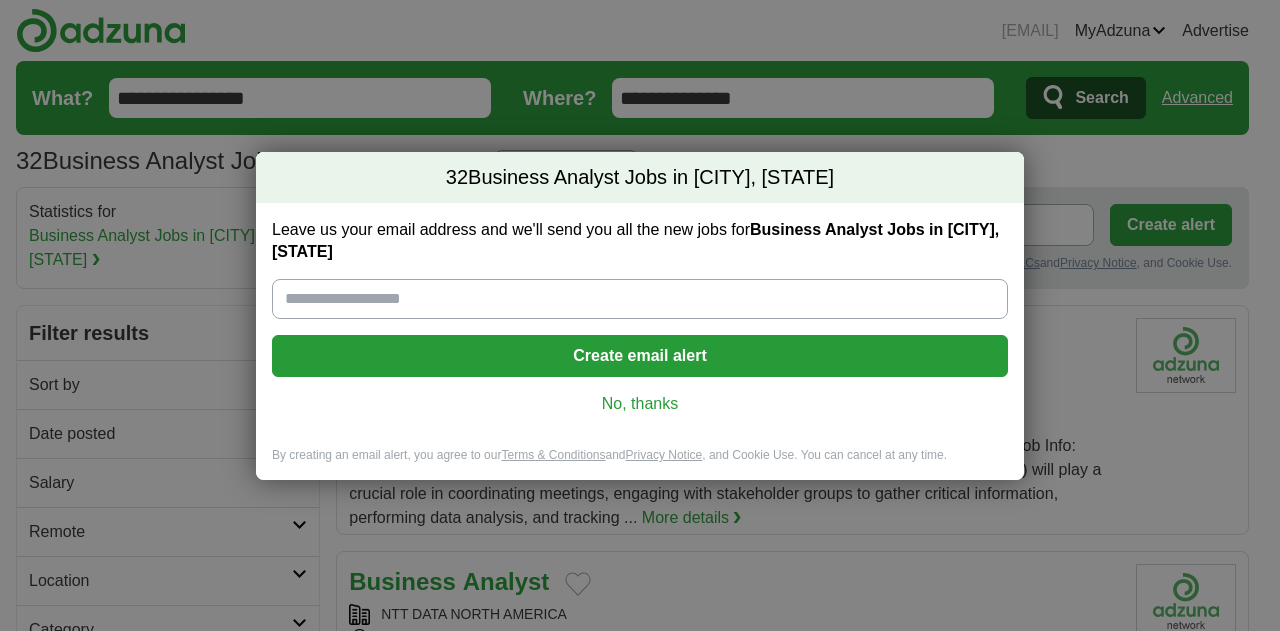 click on "No, thanks" at bounding box center (640, 404) 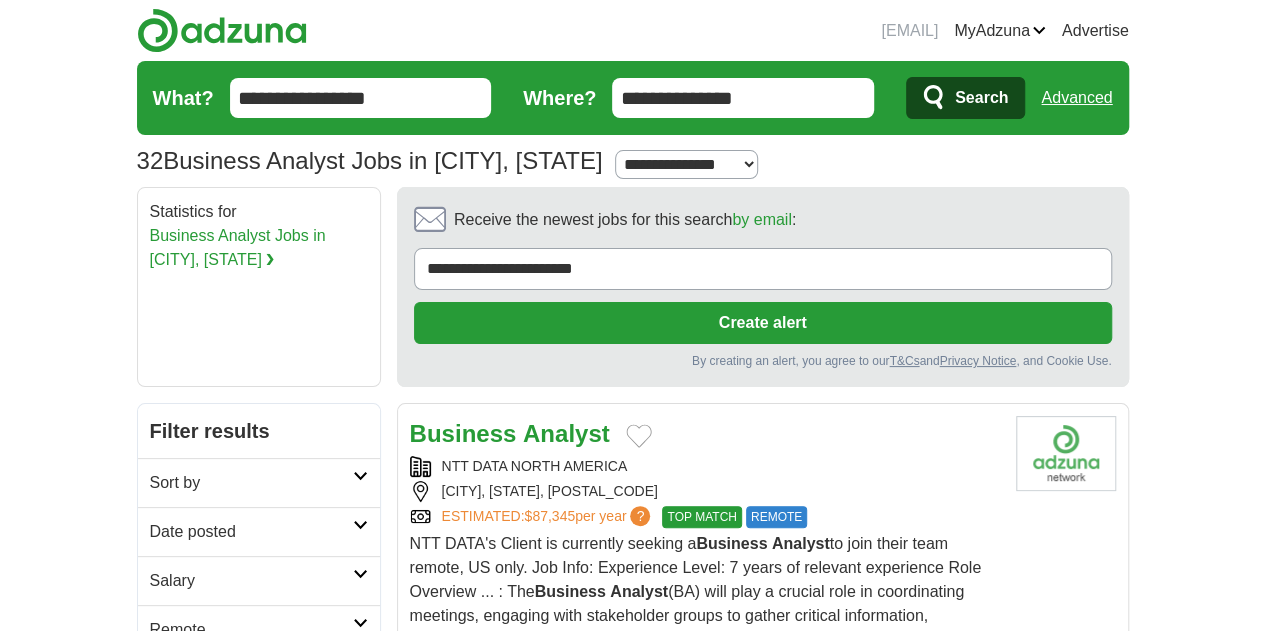 click on "**********" at bounding box center [743, 98] 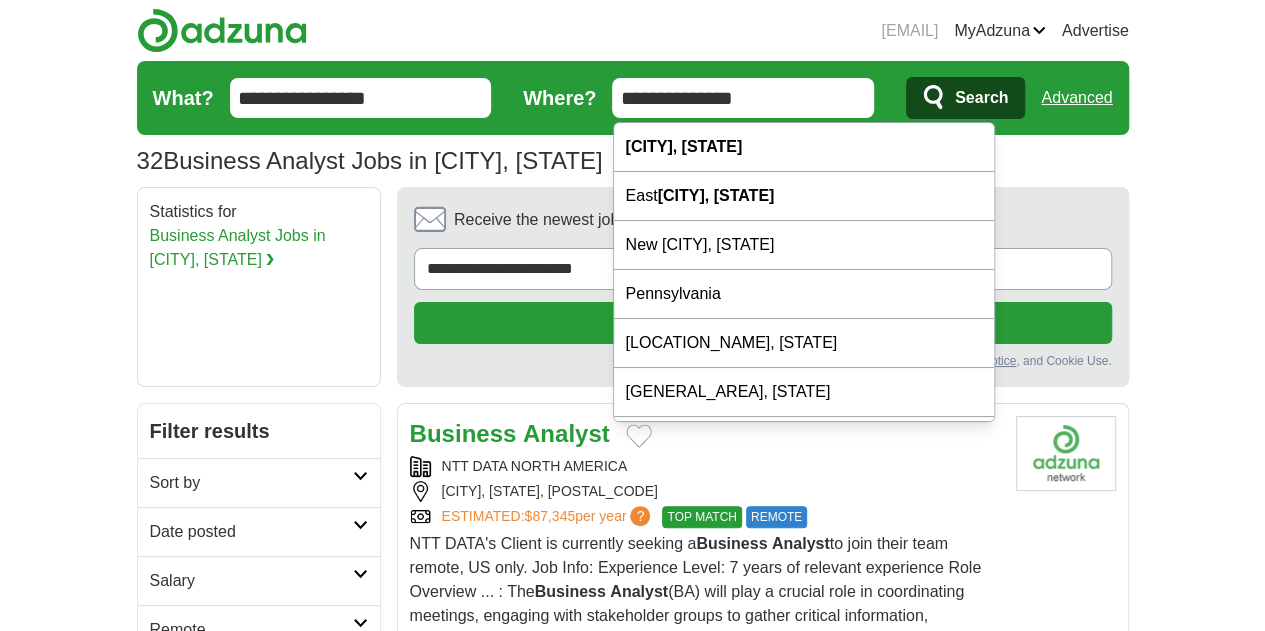 click on "**********" at bounding box center (743, 98) 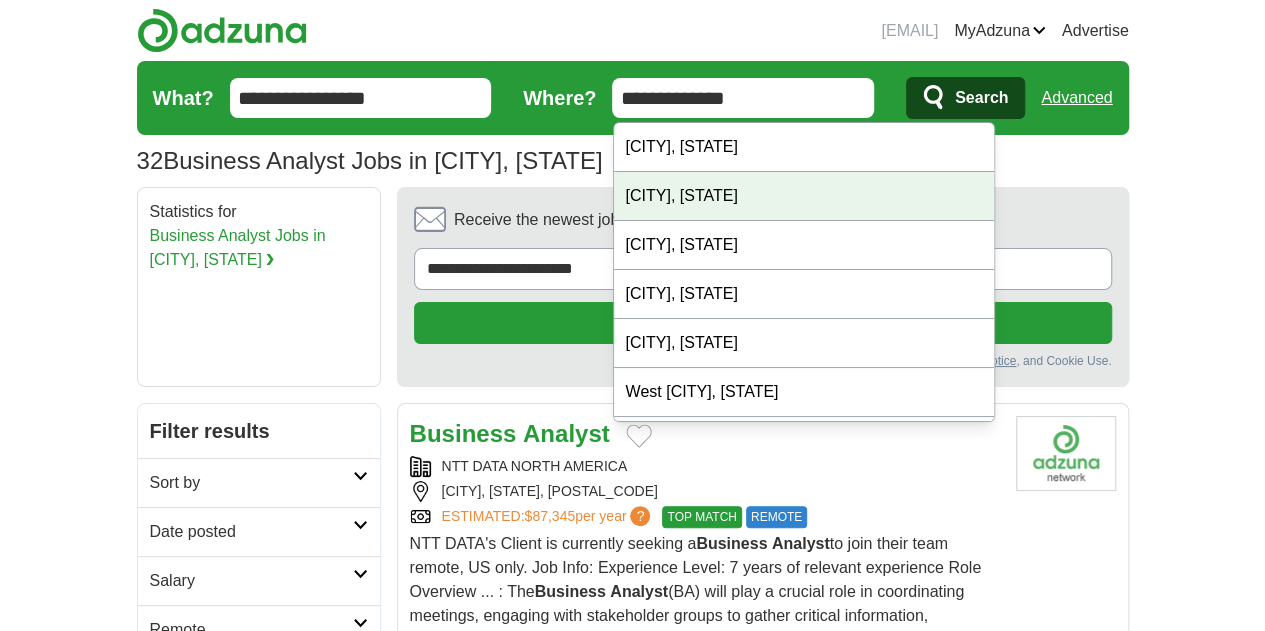click on "smily.priyanka@gmail.com
MyAdzuna
Alerts
Favorites
Resumes
ApplyIQ
Preferences
Posted jobs
Logout
Advertise
32
Business Analyst Jobs in Pittsburgh, PA
Salary
Salary
Select a salary range
Salary from
from $10,000" at bounding box center [632, 1857] 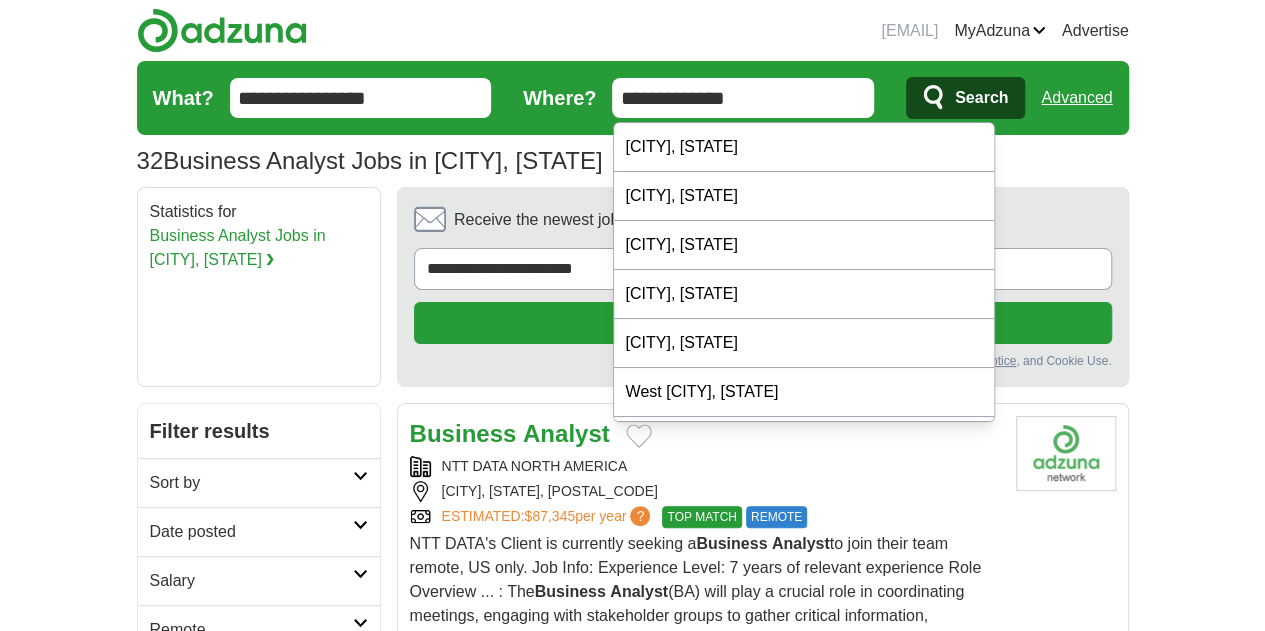 click on "**********" at bounding box center (743, 98) 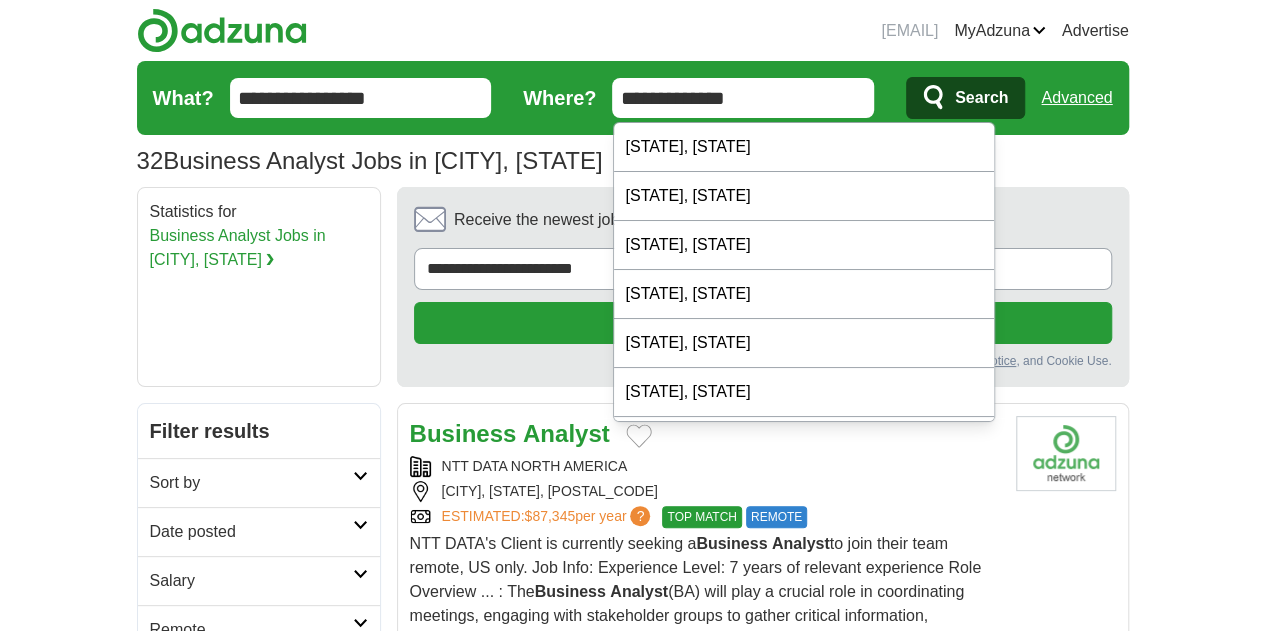 type on "**********" 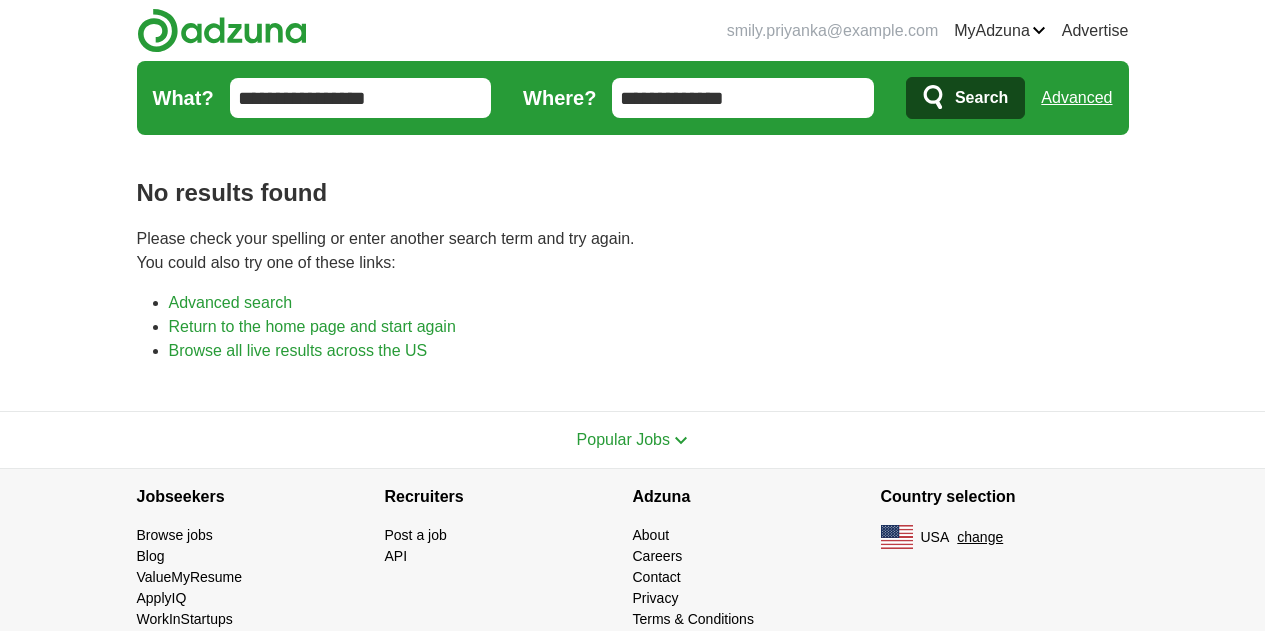 scroll, scrollTop: 0, scrollLeft: 0, axis: both 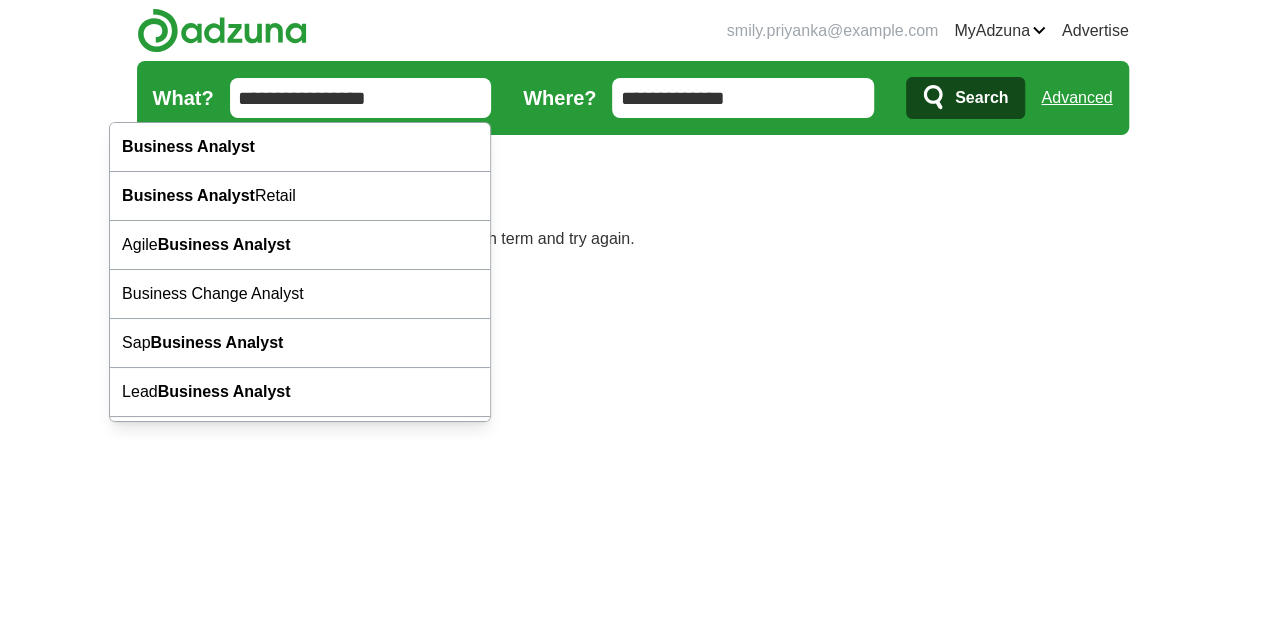 drag, startPoint x: 341, startPoint y: 96, endPoint x: 90, endPoint y: 125, distance: 252.66974 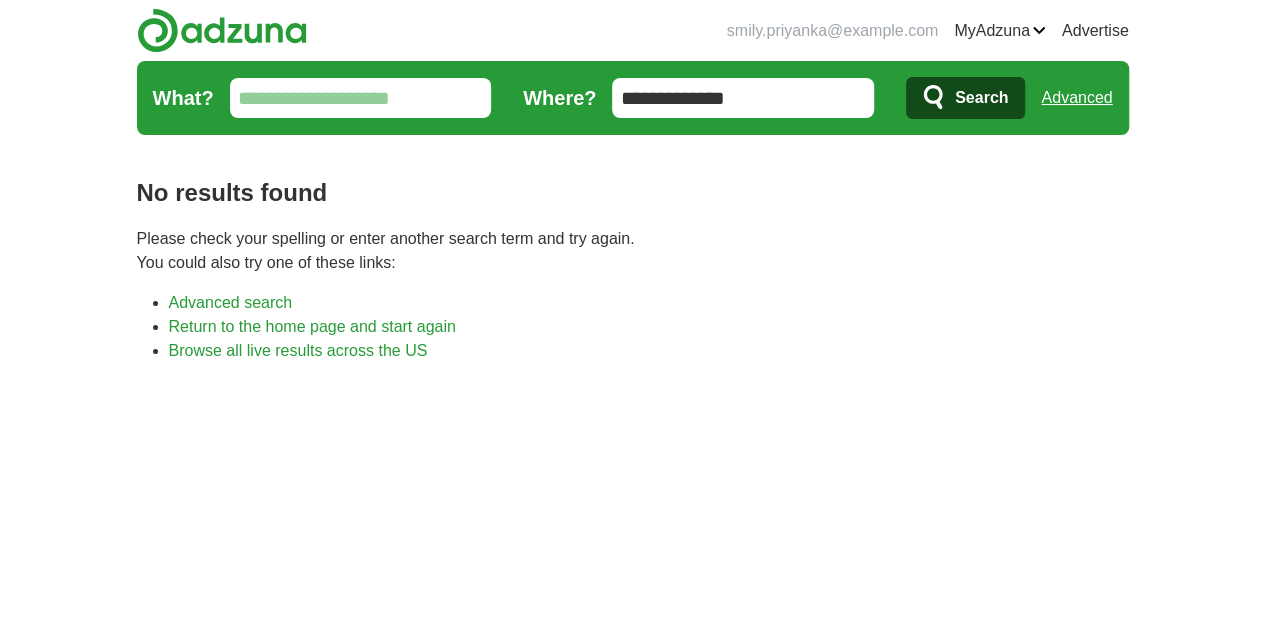 type 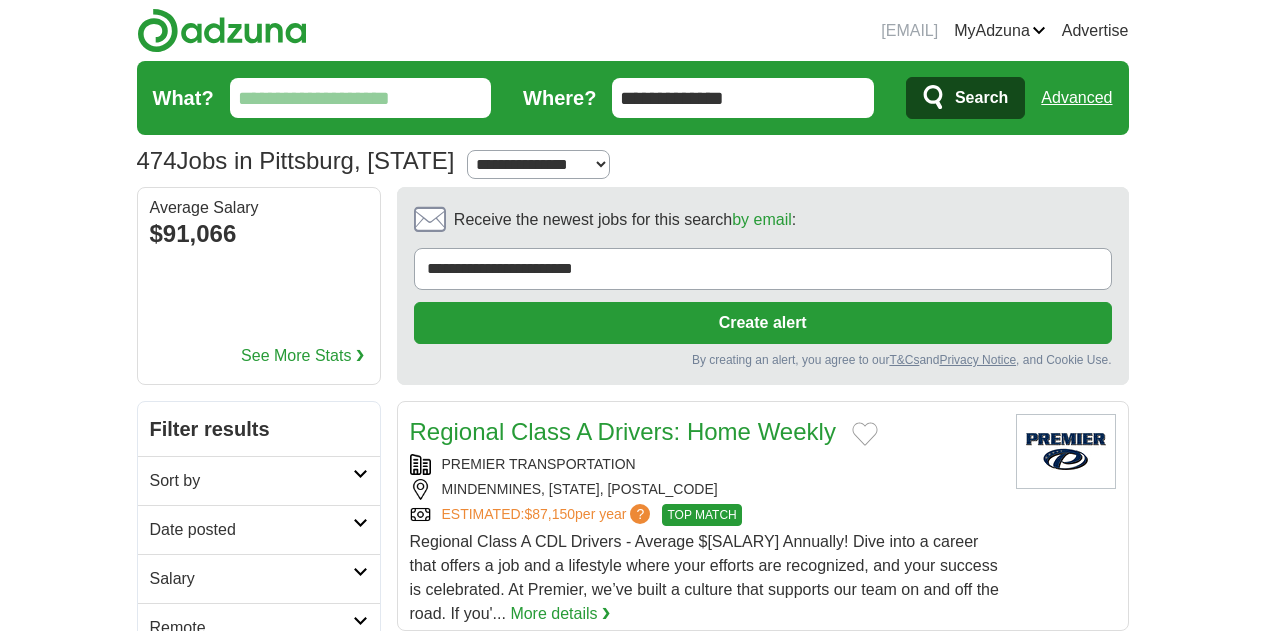 scroll, scrollTop: 0, scrollLeft: 0, axis: both 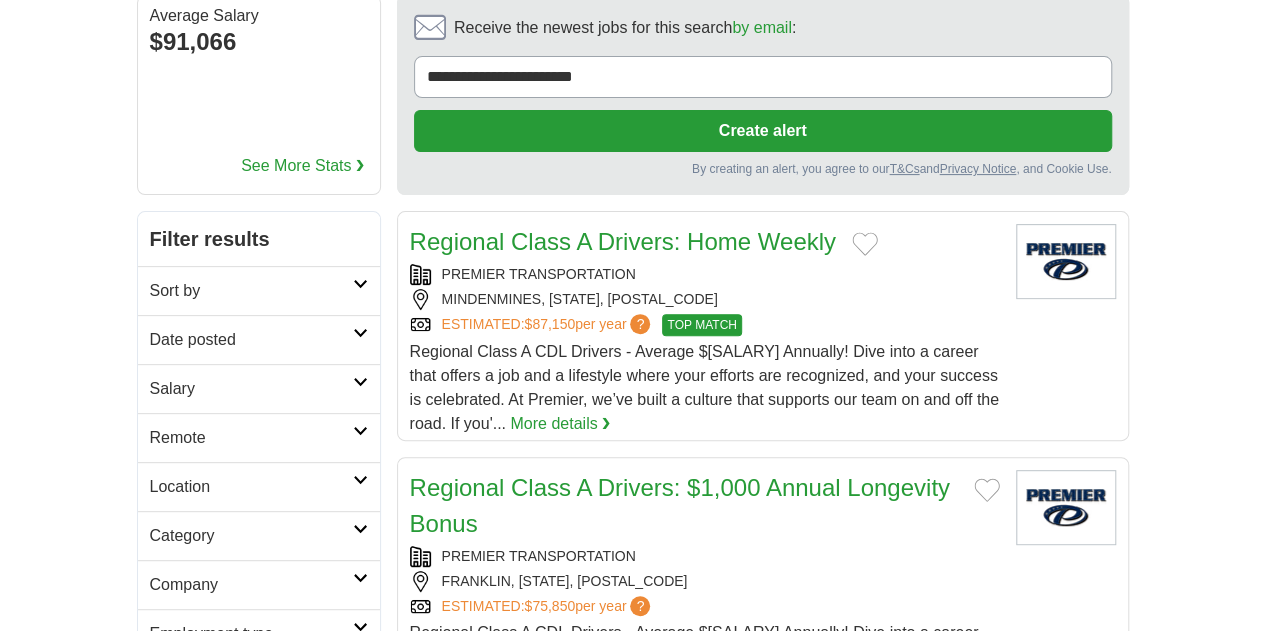click on "Date posted" at bounding box center (251, 340) 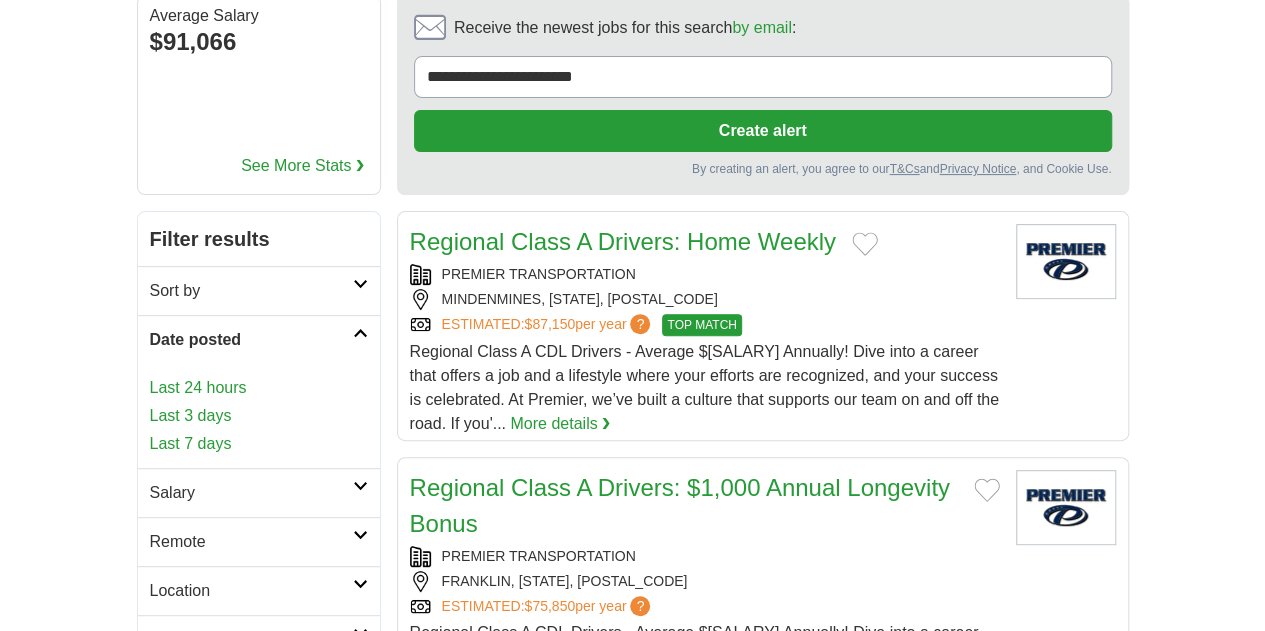 click on "Last 24 hours" at bounding box center (259, 388) 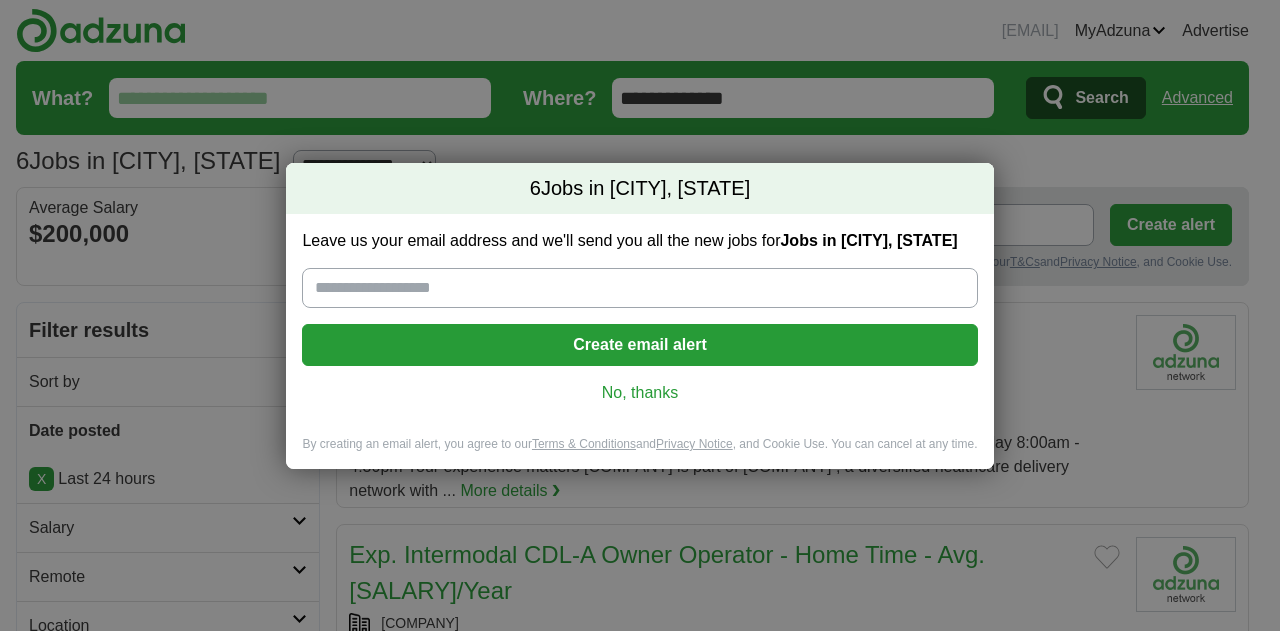 scroll, scrollTop: 0, scrollLeft: 0, axis: both 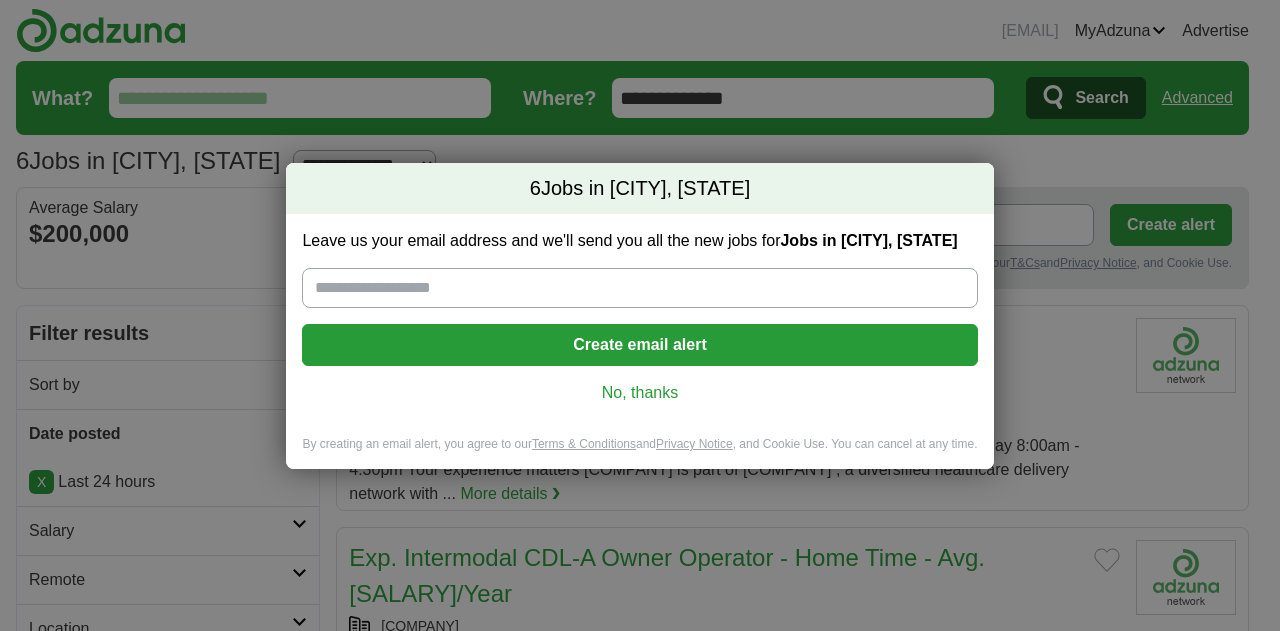 click on "No, thanks" at bounding box center [639, 393] 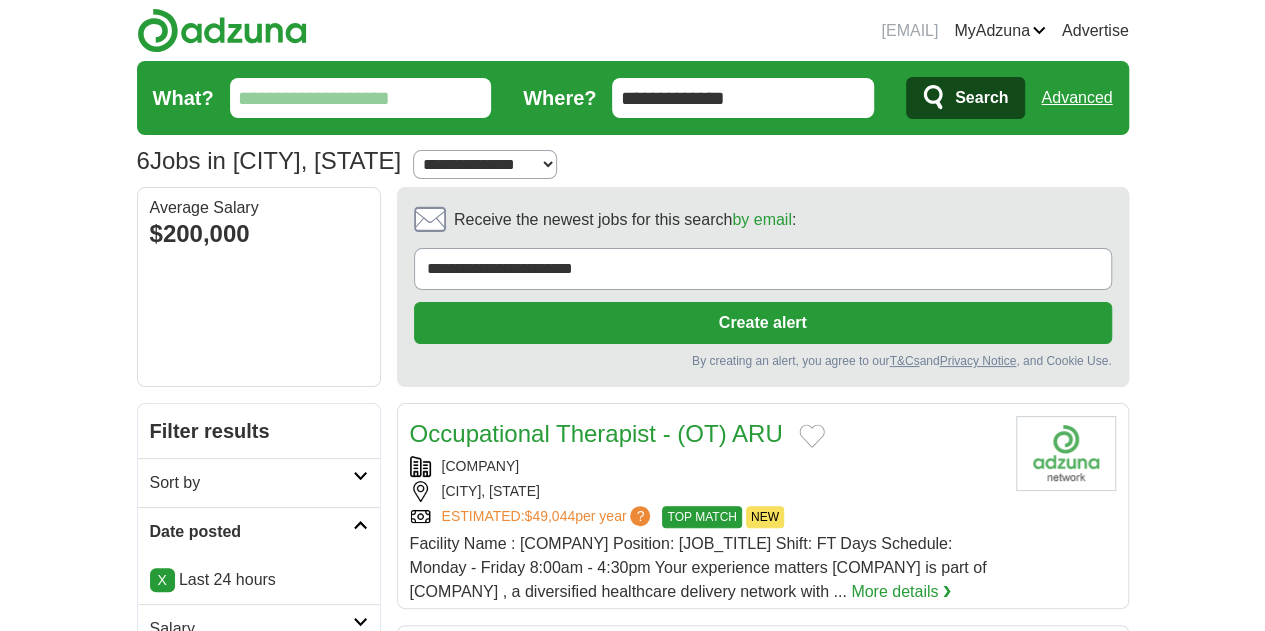click on "Salary" at bounding box center (251, 629) 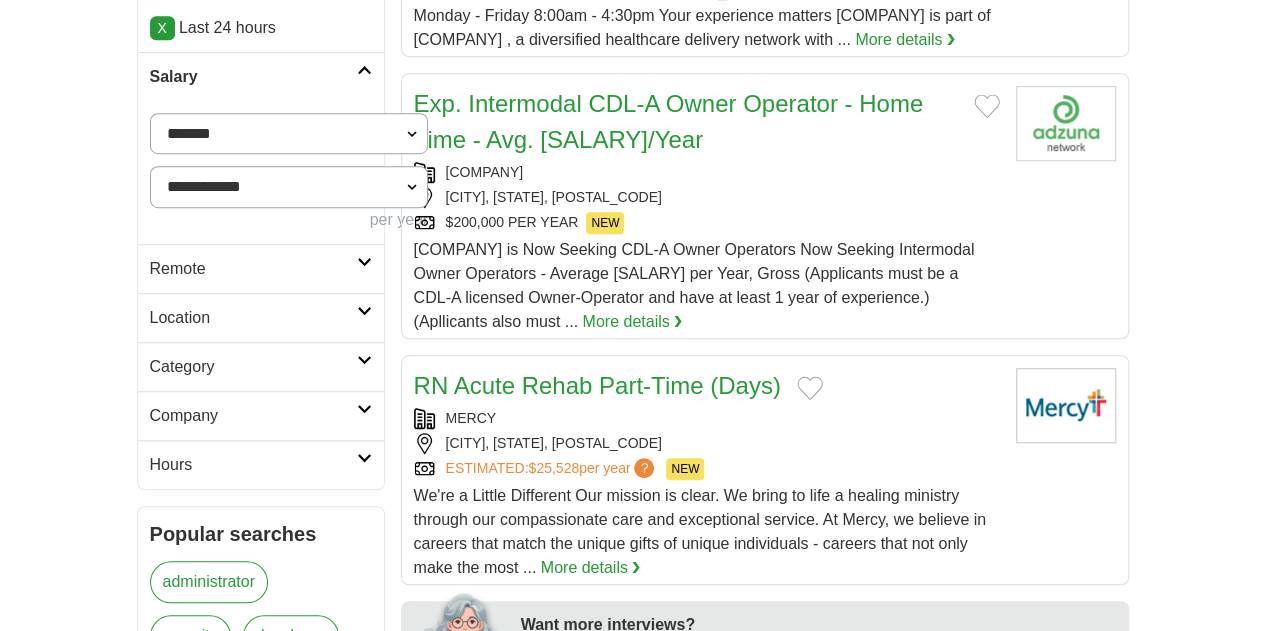 scroll, scrollTop: 736, scrollLeft: 0, axis: vertical 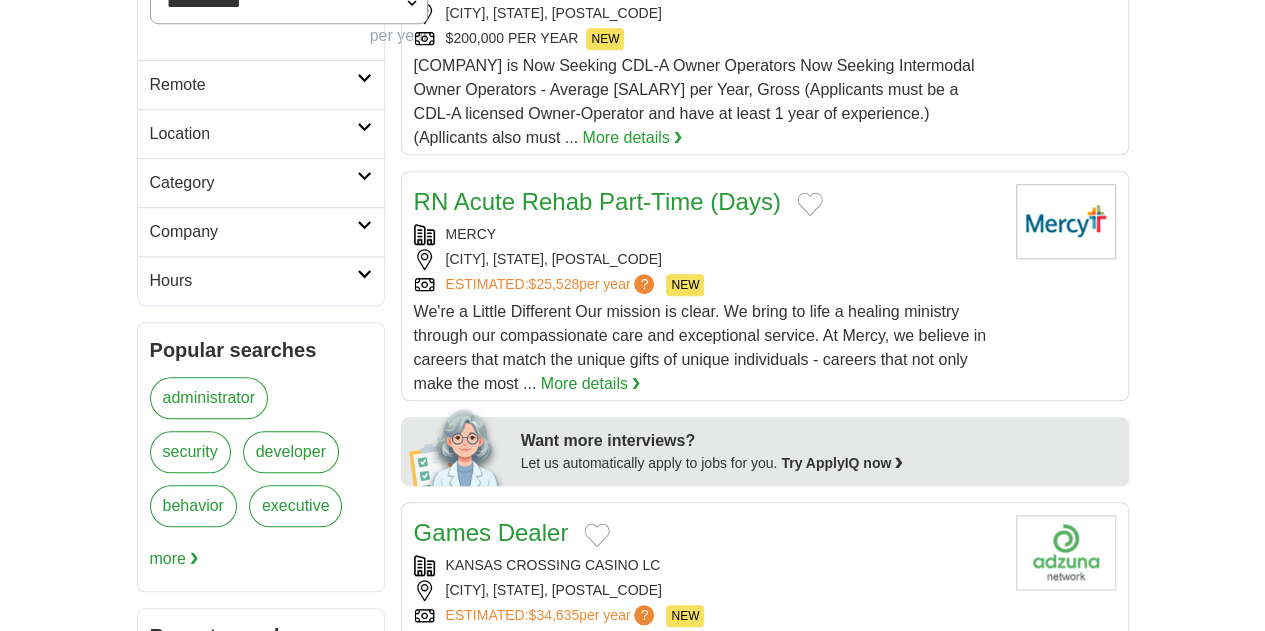 click on "Hours" at bounding box center (253, 281) 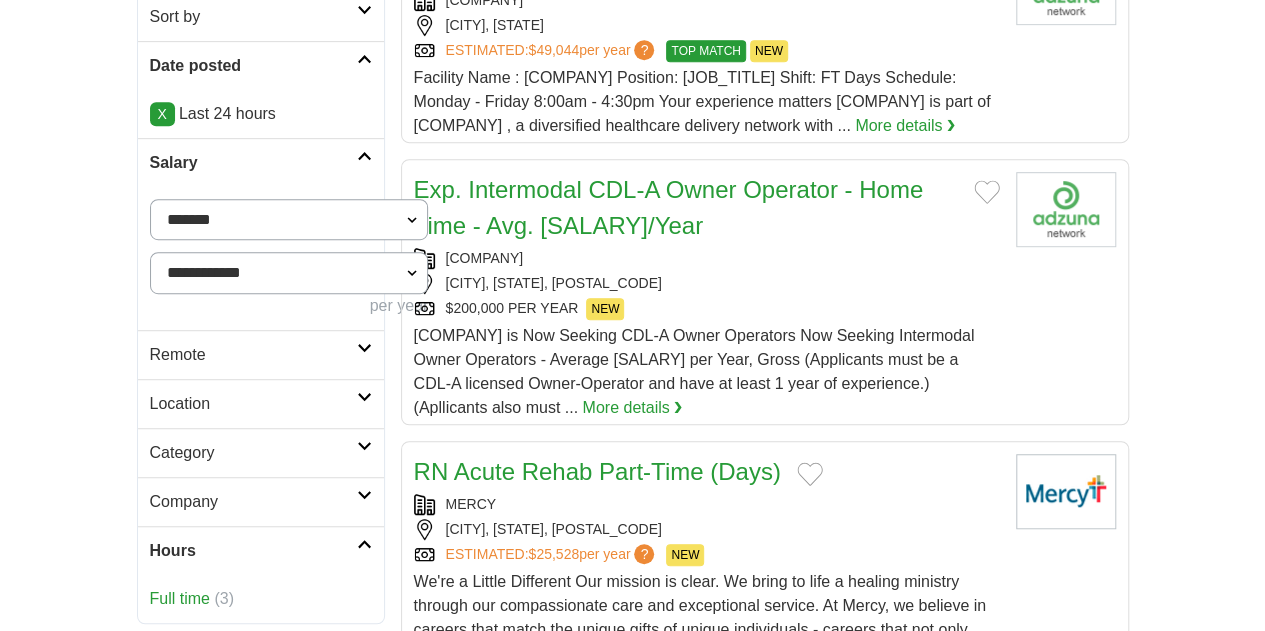 scroll, scrollTop: 453, scrollLeft: 0, axis: vertical 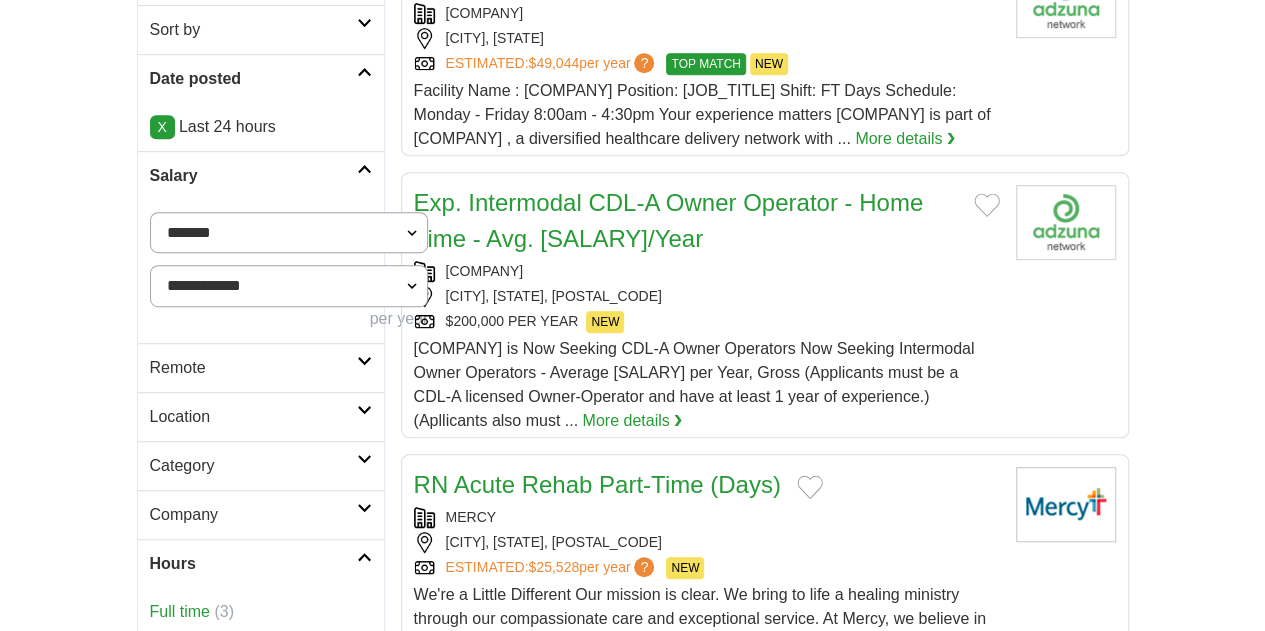 click on "Company" at bounding box center [253, 515] 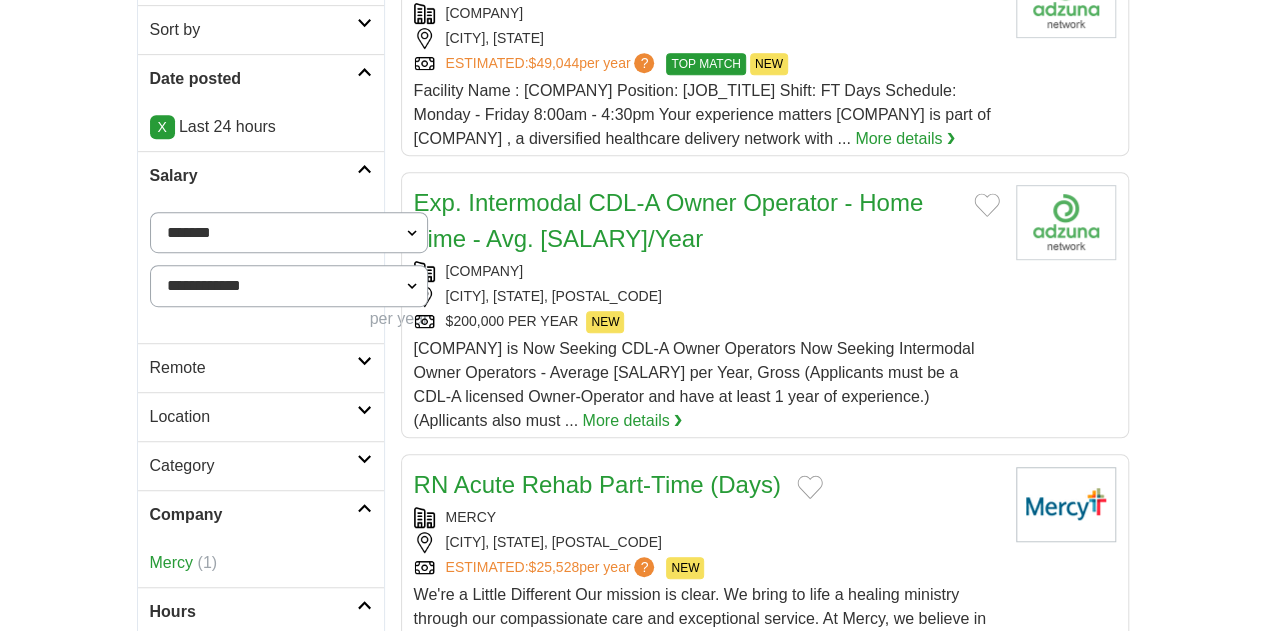 click on "Category" at bounding box center [261, 465] 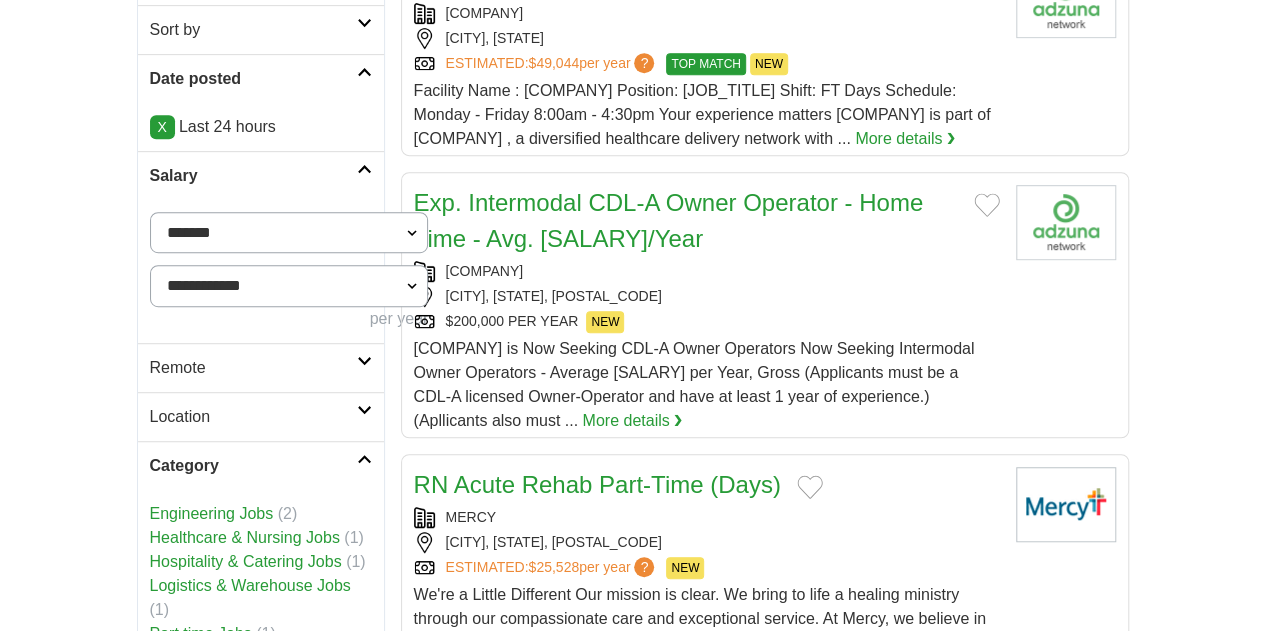 click on "Location" at bounding box center (253, 417) 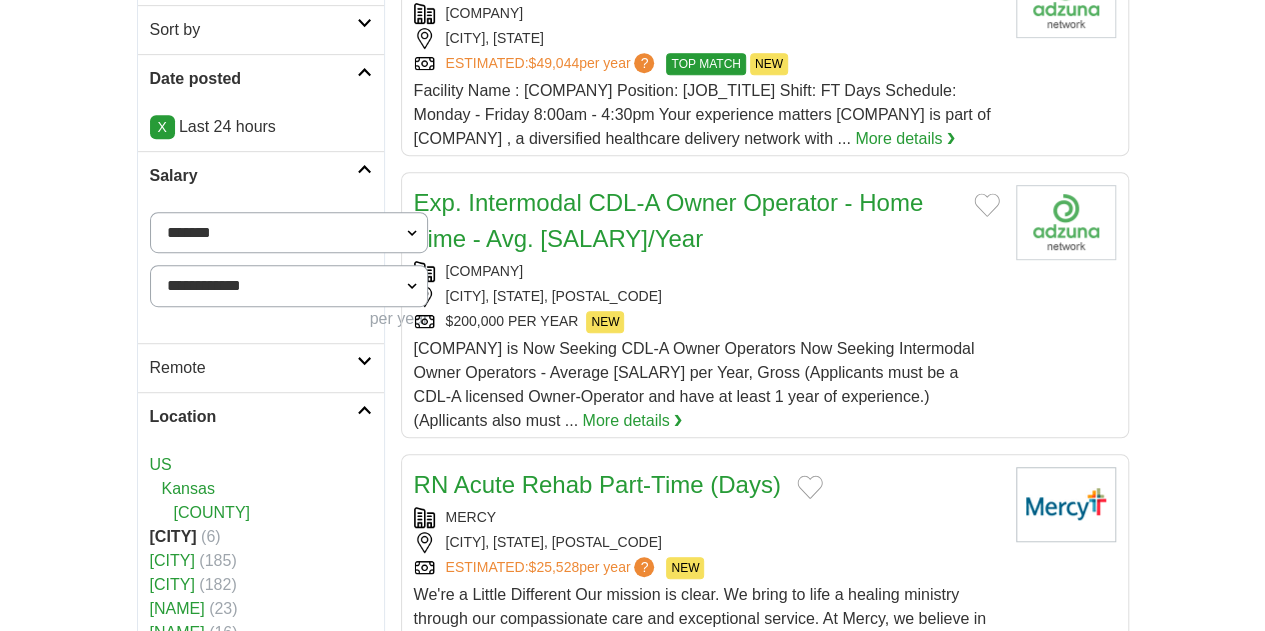 click on "Remote" at bounding box center (253, 368) 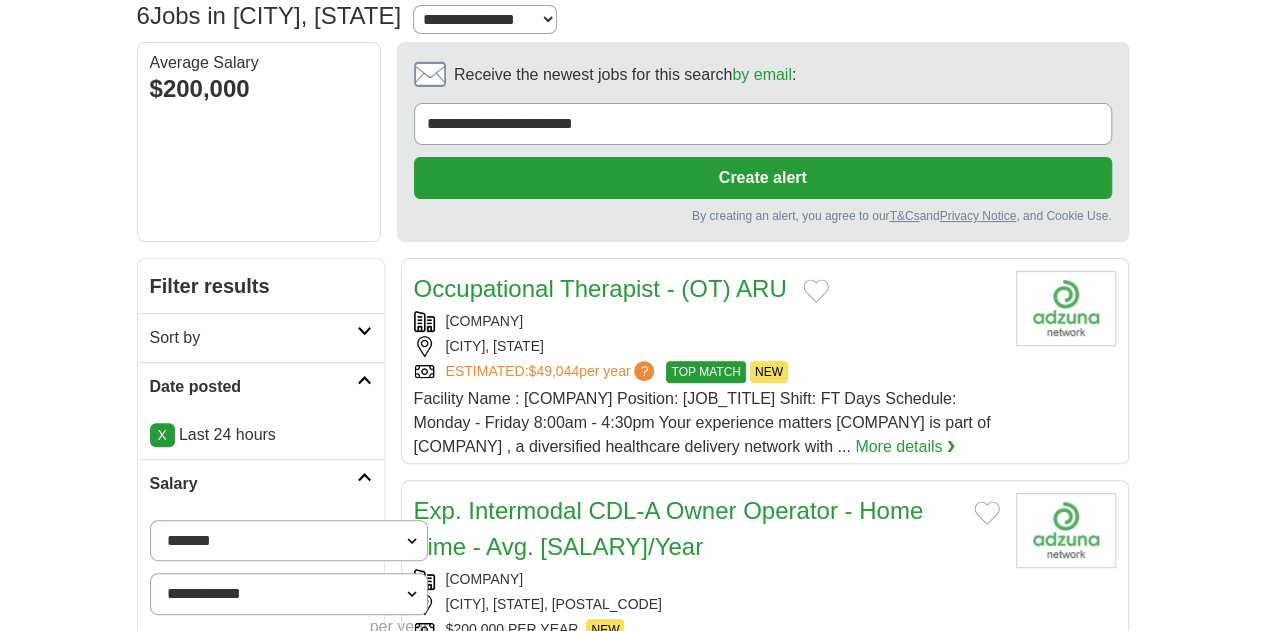 scroll, scrollTop: 98, scrollLeft: 0, axis: vertical 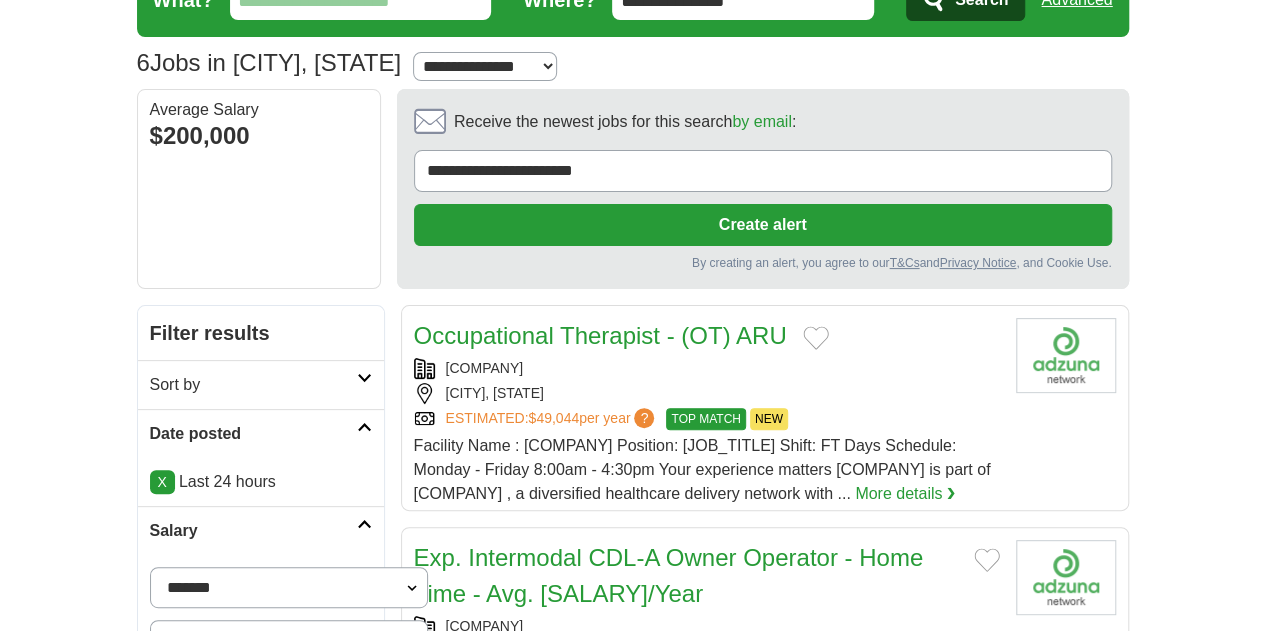 click on "**********" at bounding box center [289, 587] 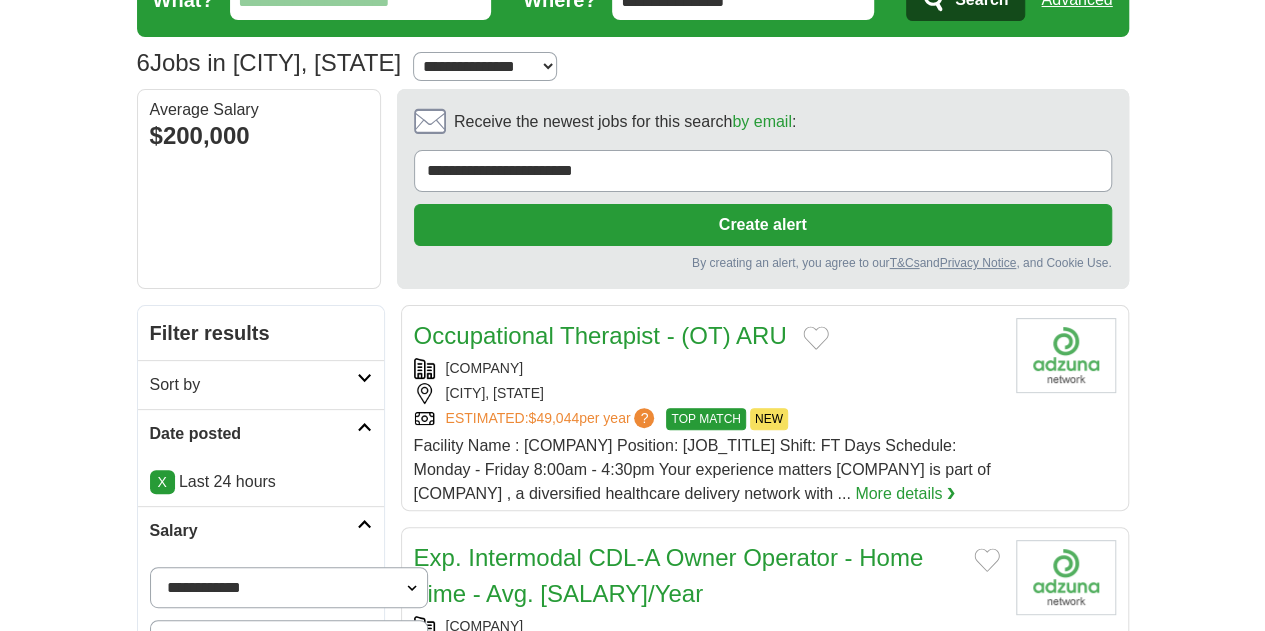 click on "Apply" at bounding box center [381, 723] 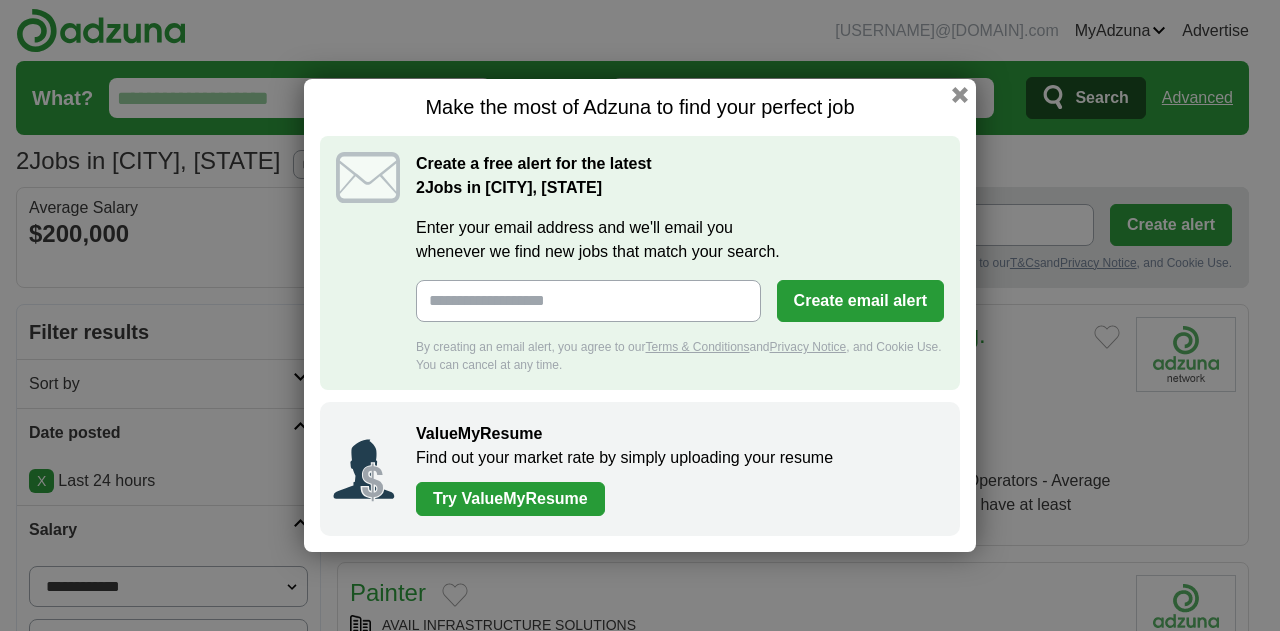scroll, scrollTop: 0, scrollLeft: 0, axis: both 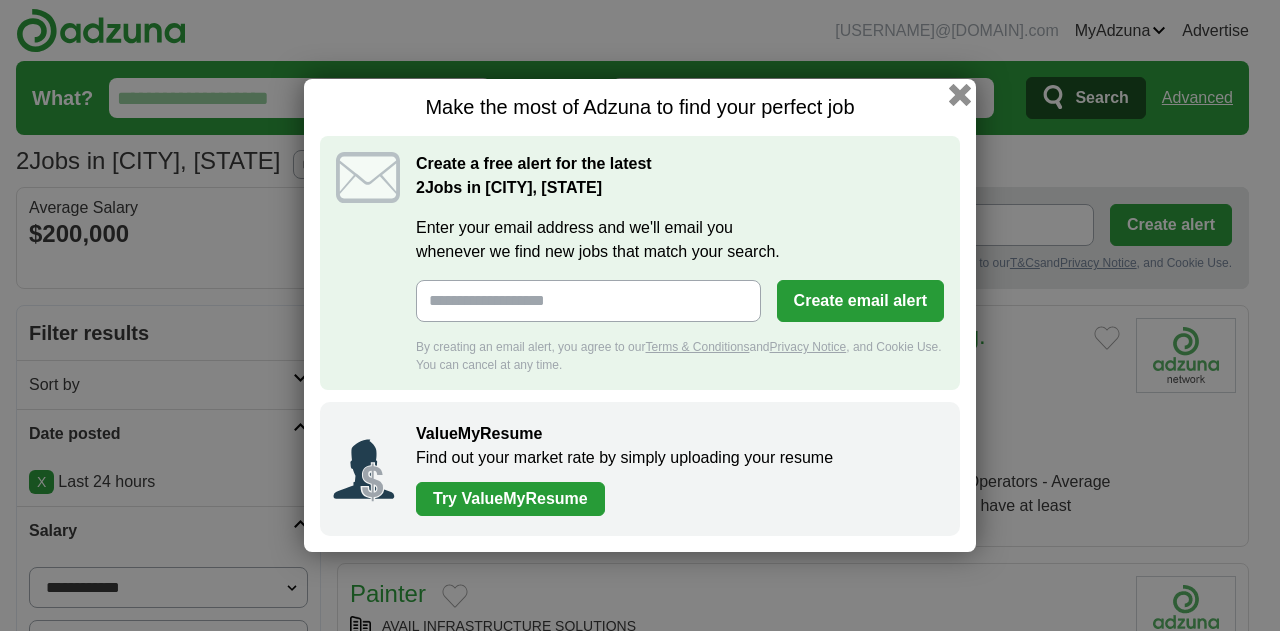 click at bounding box center (960, 95) 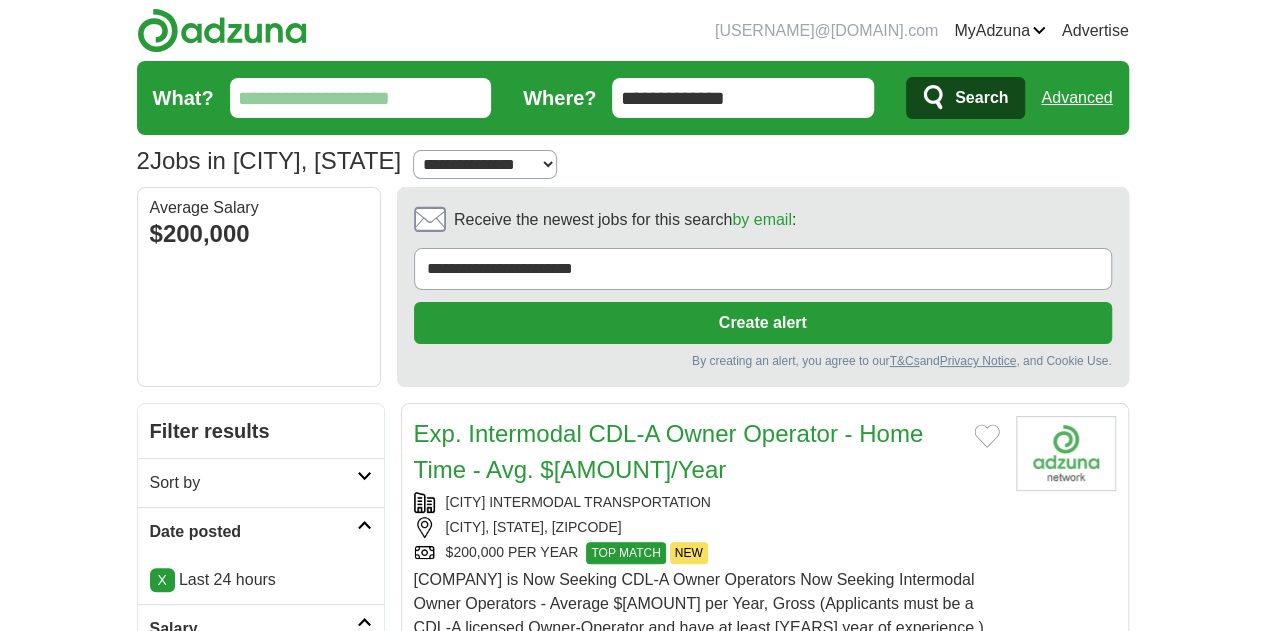 click on "**********" at bounding box center [484, 164] 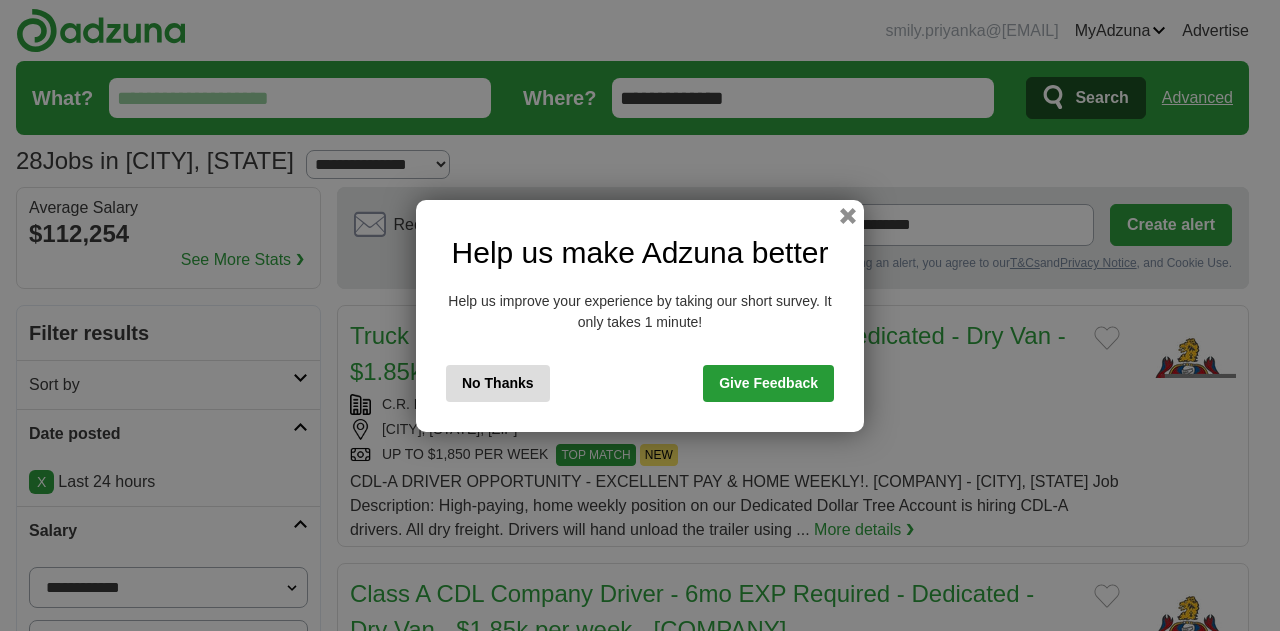 scroll, scrollTop: 0, scrollLeft: 0, axis: both 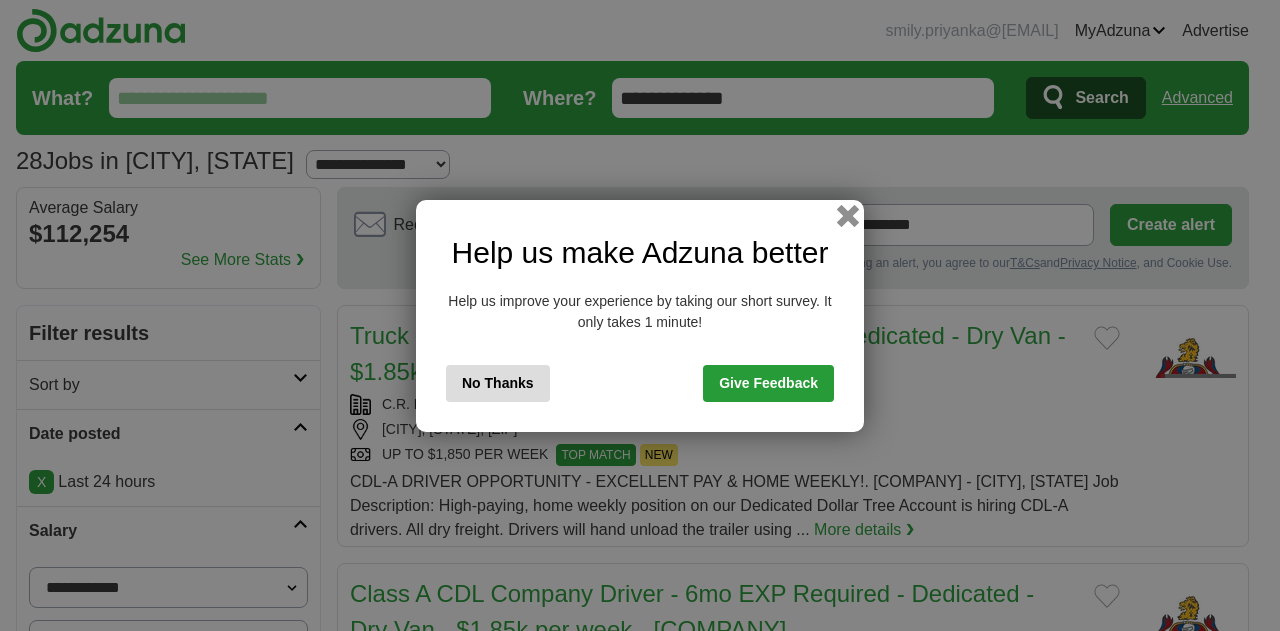 click at bounding box center [848, 215] 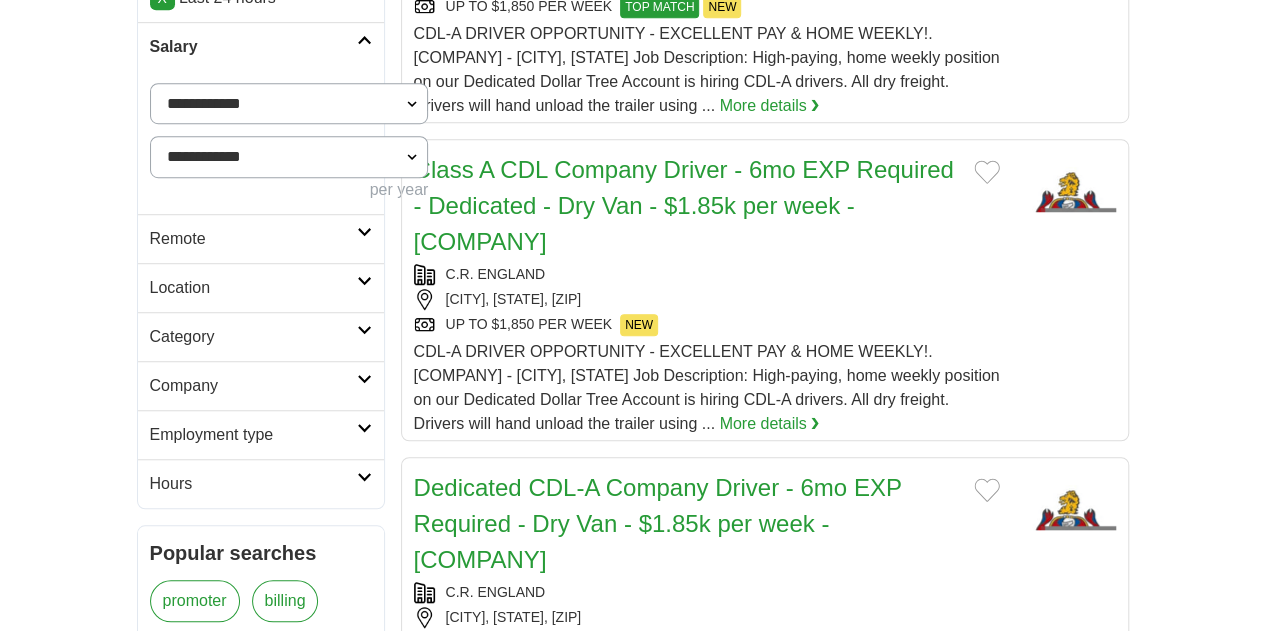 scroll, scrollTop: 602, scrollLeft: 0, axis: vertical 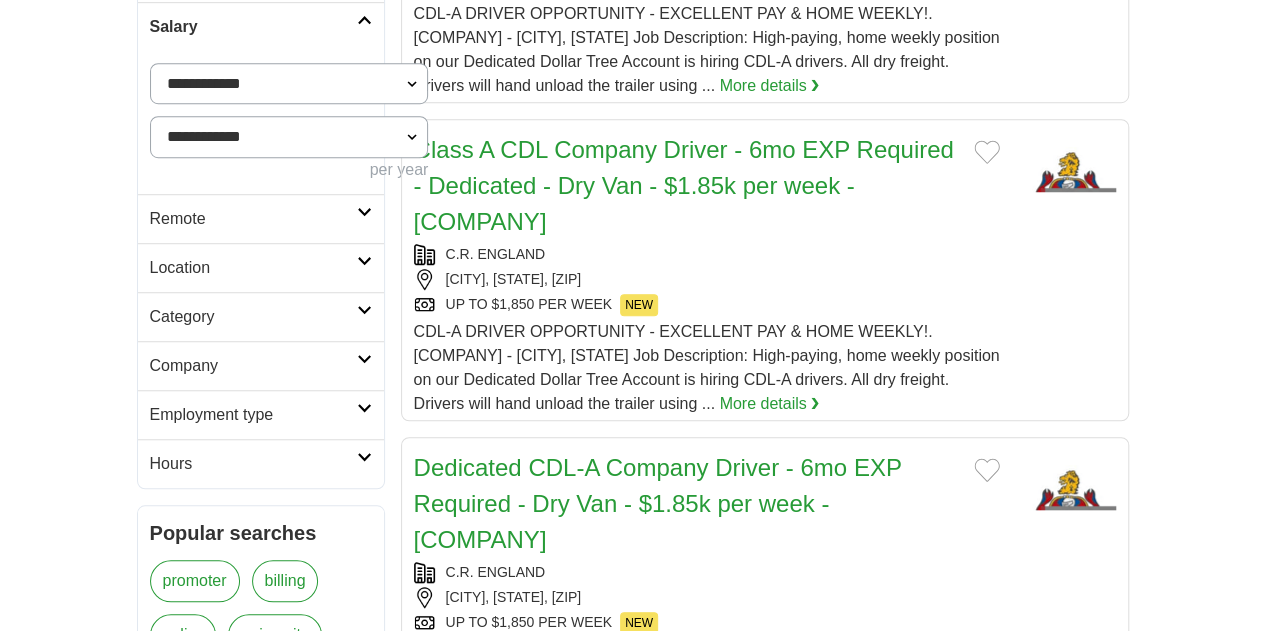 click on "Employment type" at bounding box center (253, 415) 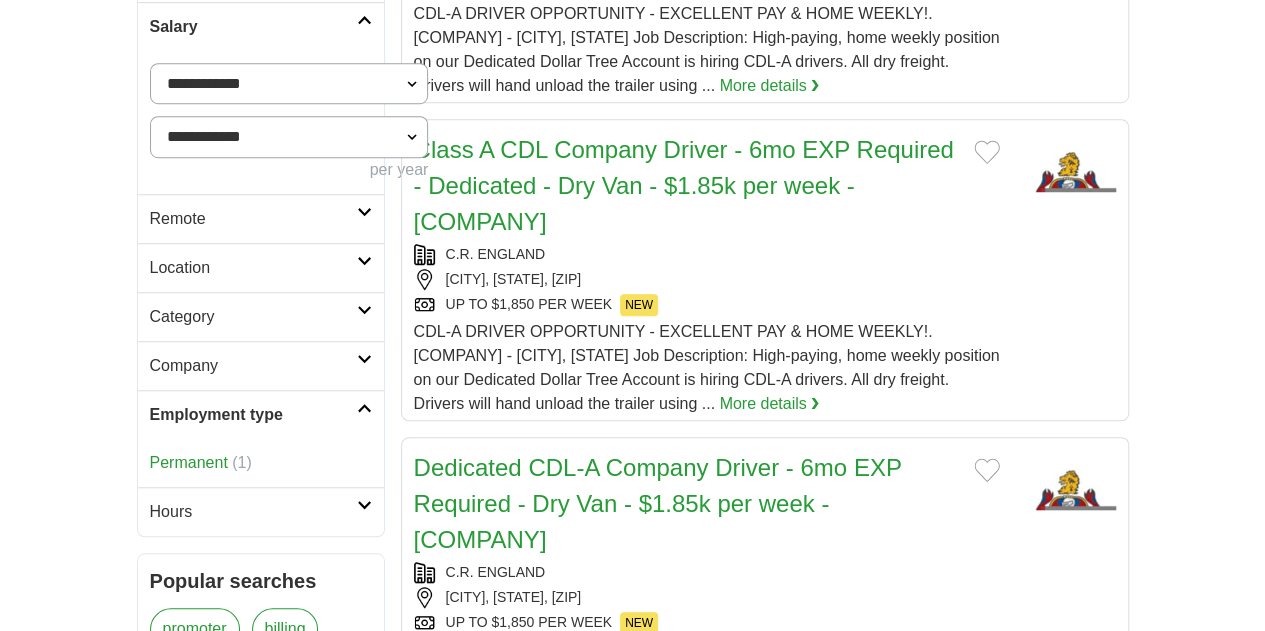 click on "Employment type" at bounding box center [253, 415] 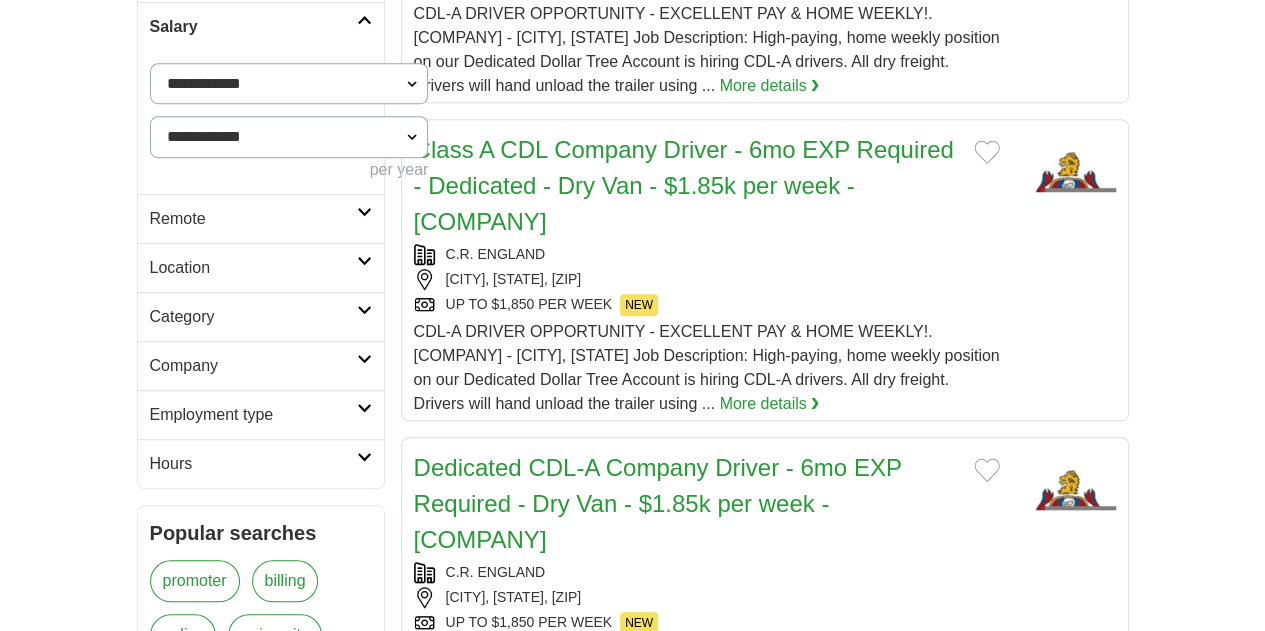 click on "Category" at bounding box center (261, 316) 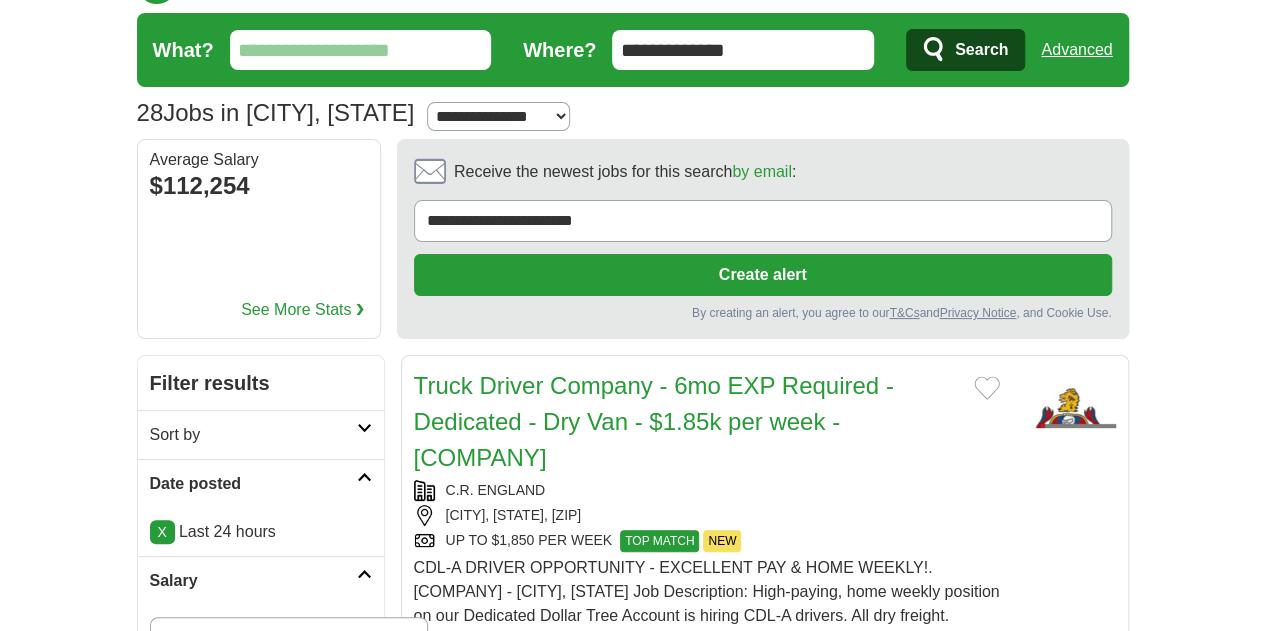scroll, scrollTop: 46, scrollLeft: 0, axis: vertical 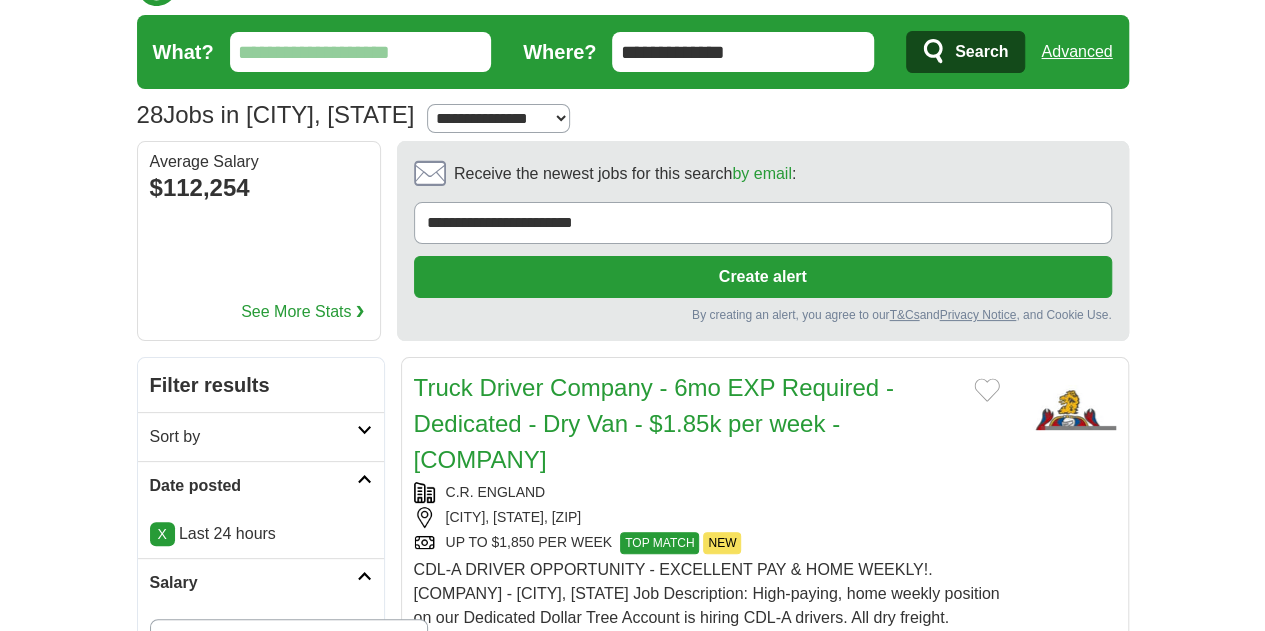 click on "What?" at bounding box center [361, 52] 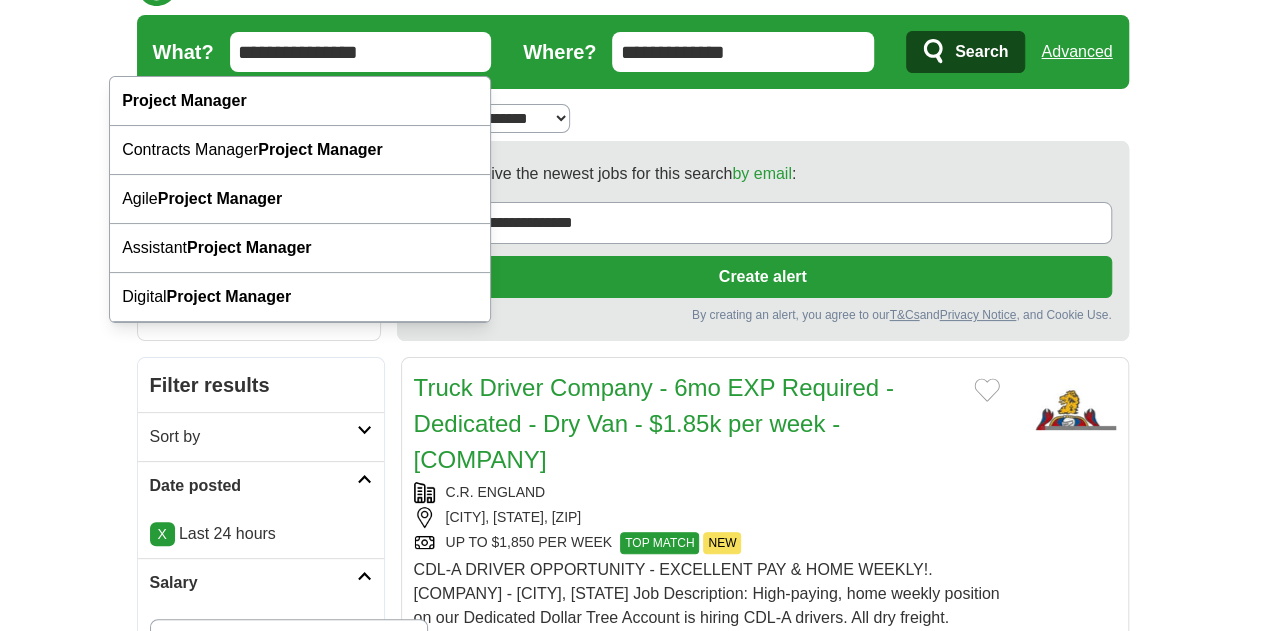 type on "**********" 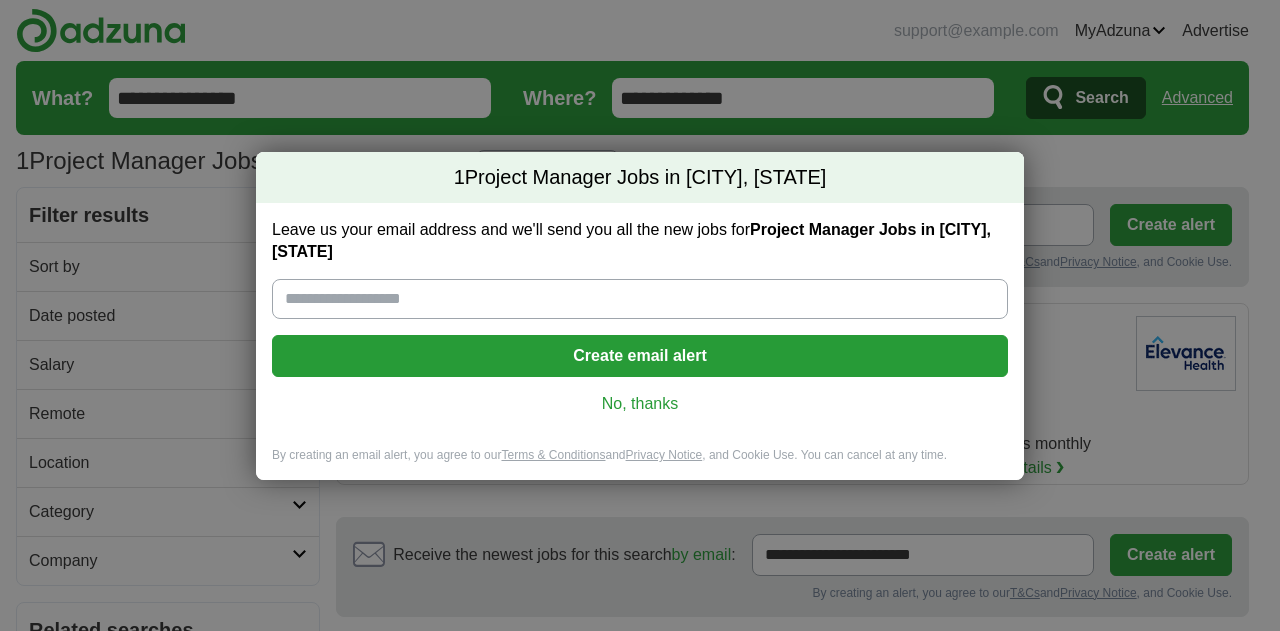 scroll, scrollTop: 0, scrollLeft: 0, axis: both 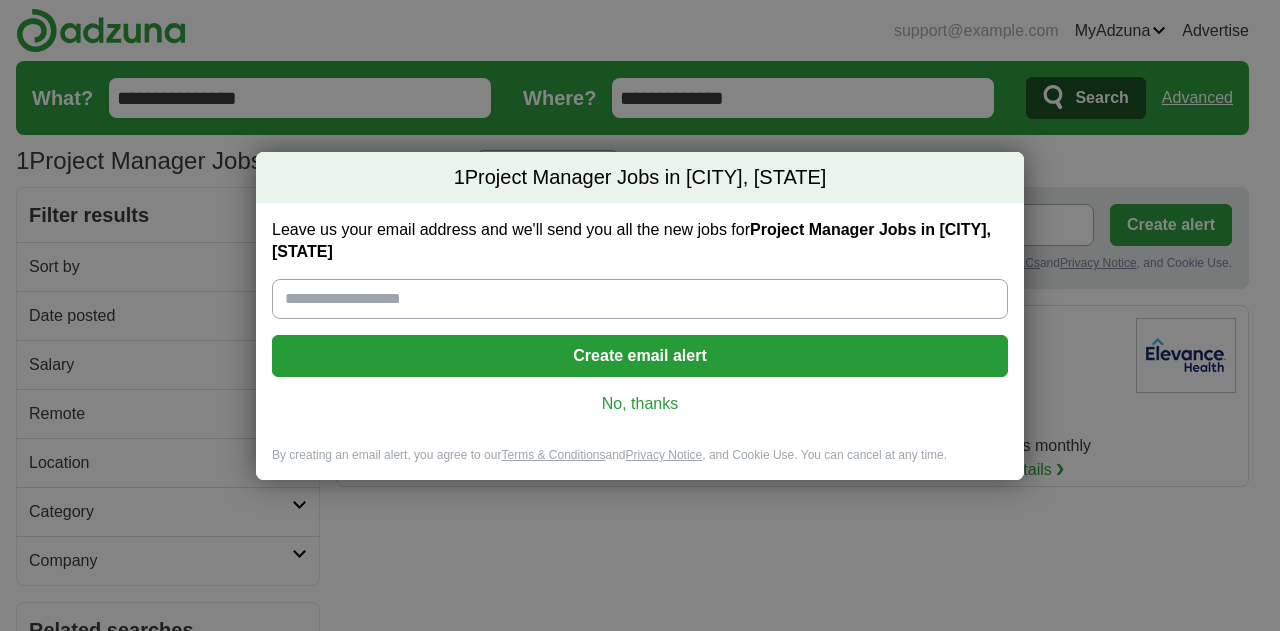 click on "No, thanks" at bounding box center (640, 404) 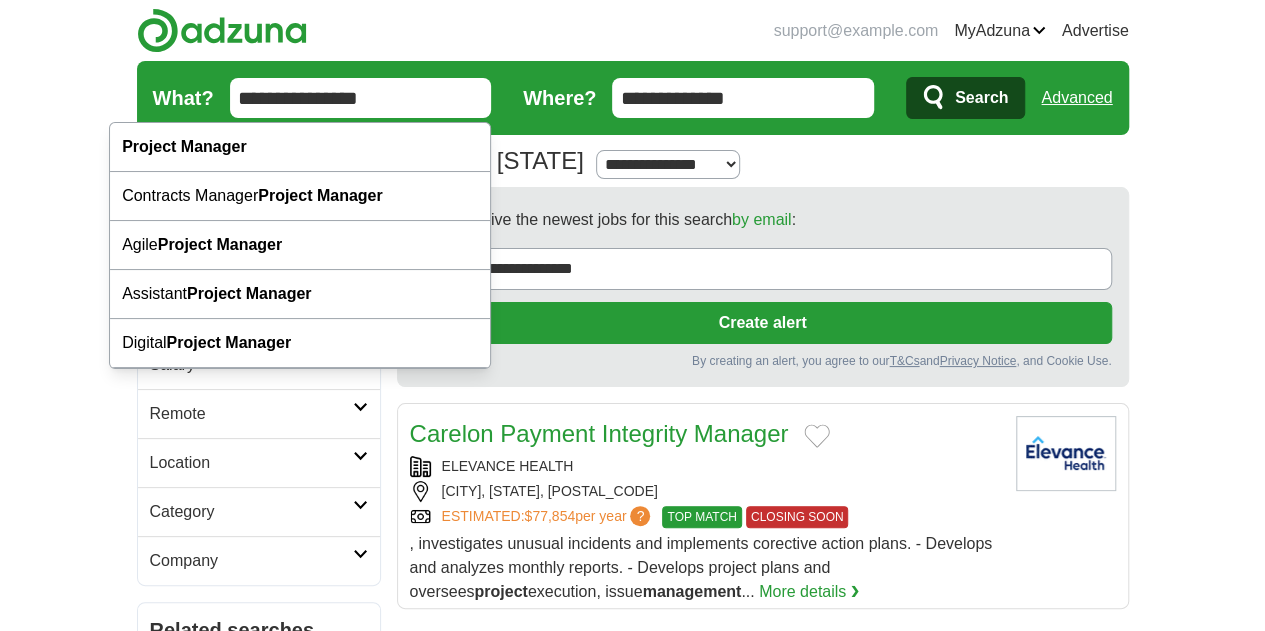 drag, startPoint x: 288, startPoint y: 108, endPoint x: 112, endPoint y: 109, distance: 176.00284 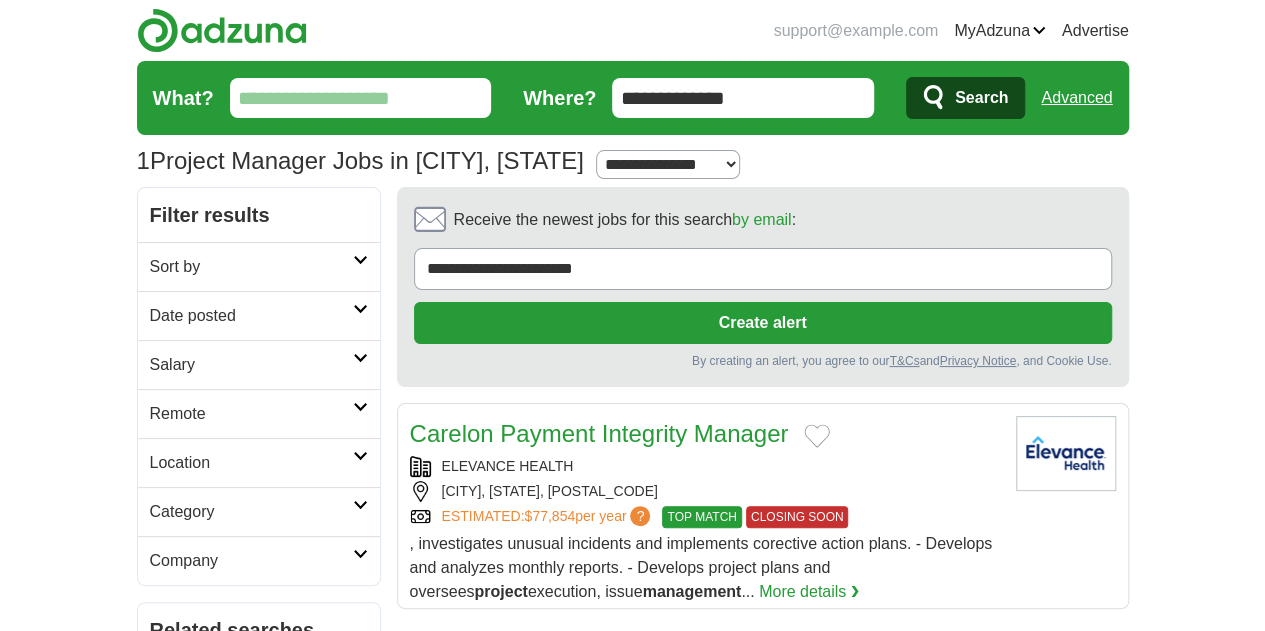 click on "What?" at bounding box center (361, 98) 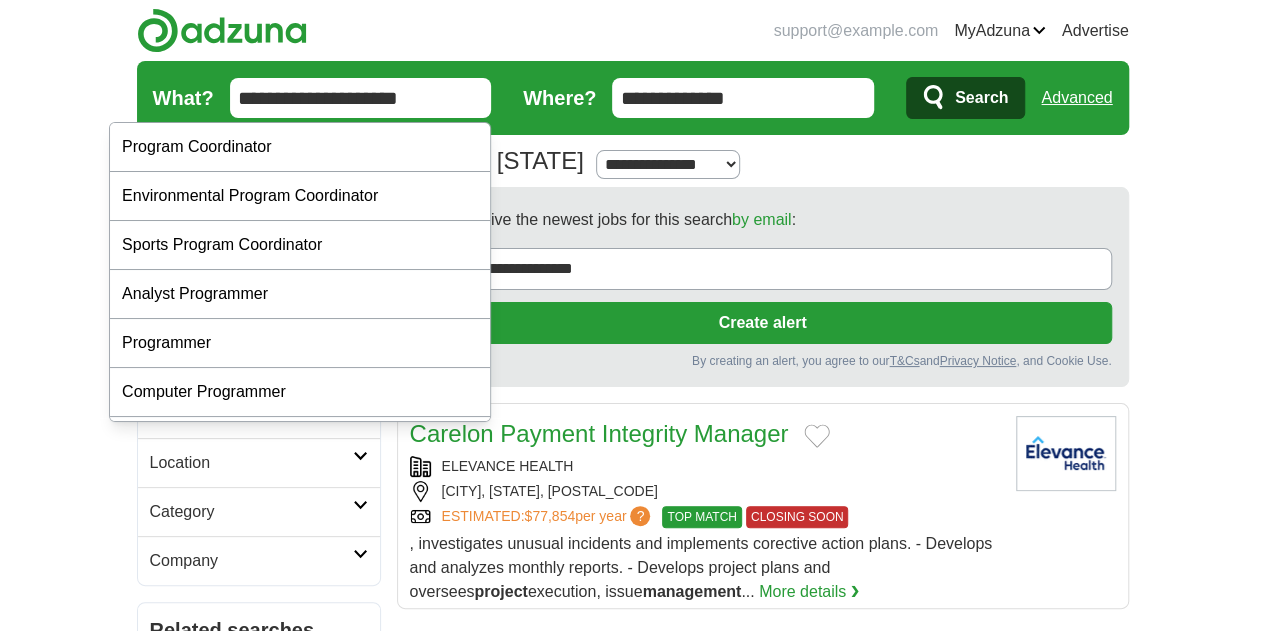 type on "**********" 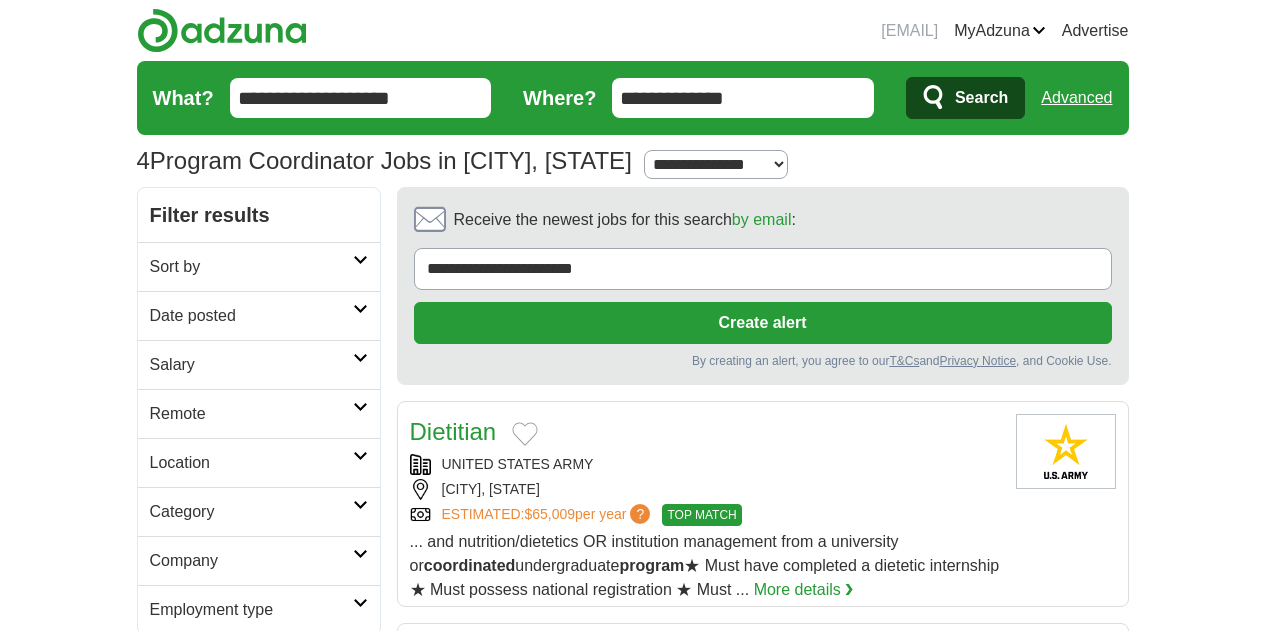 scroll, scrollTop: 0, scrollLeft: 0, axis: both 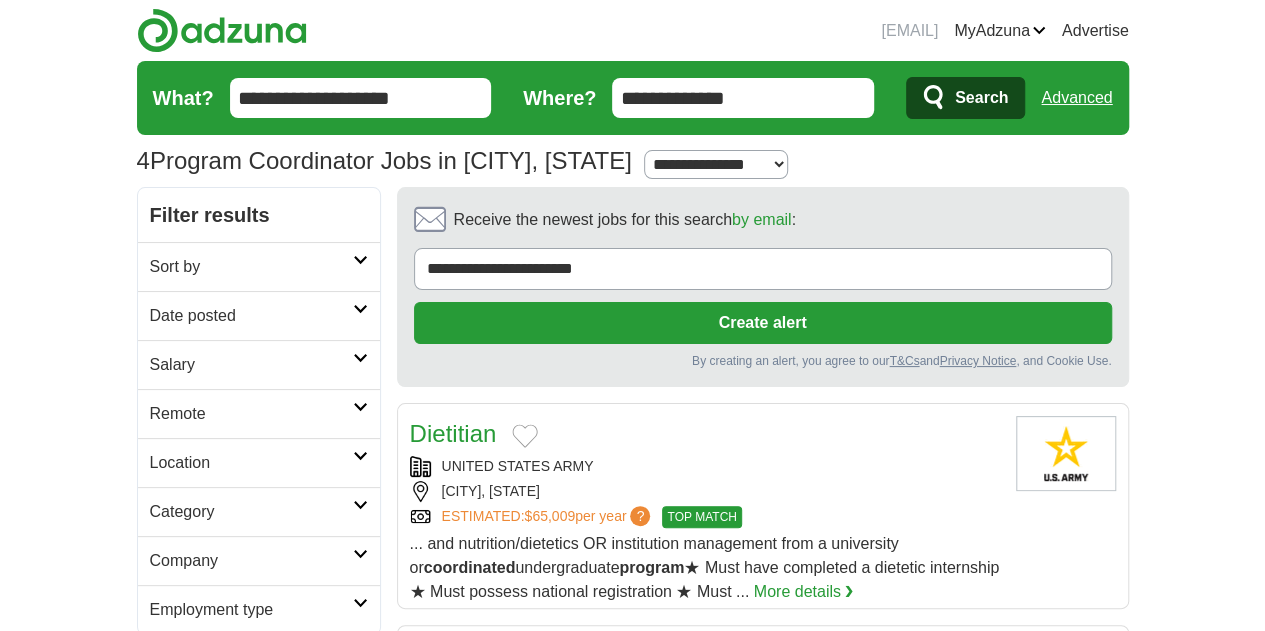 click on "**********" at bounding box center (715, 164) 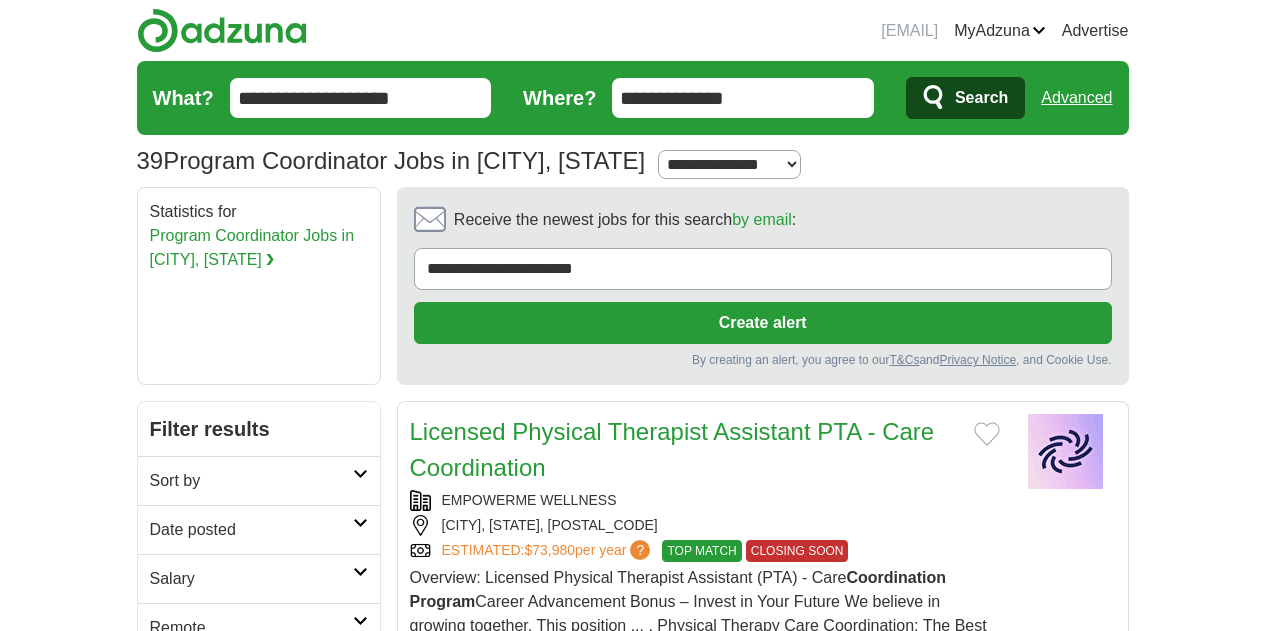 scroll, scrollTop: 0, scrollLeft: 0, axis: both 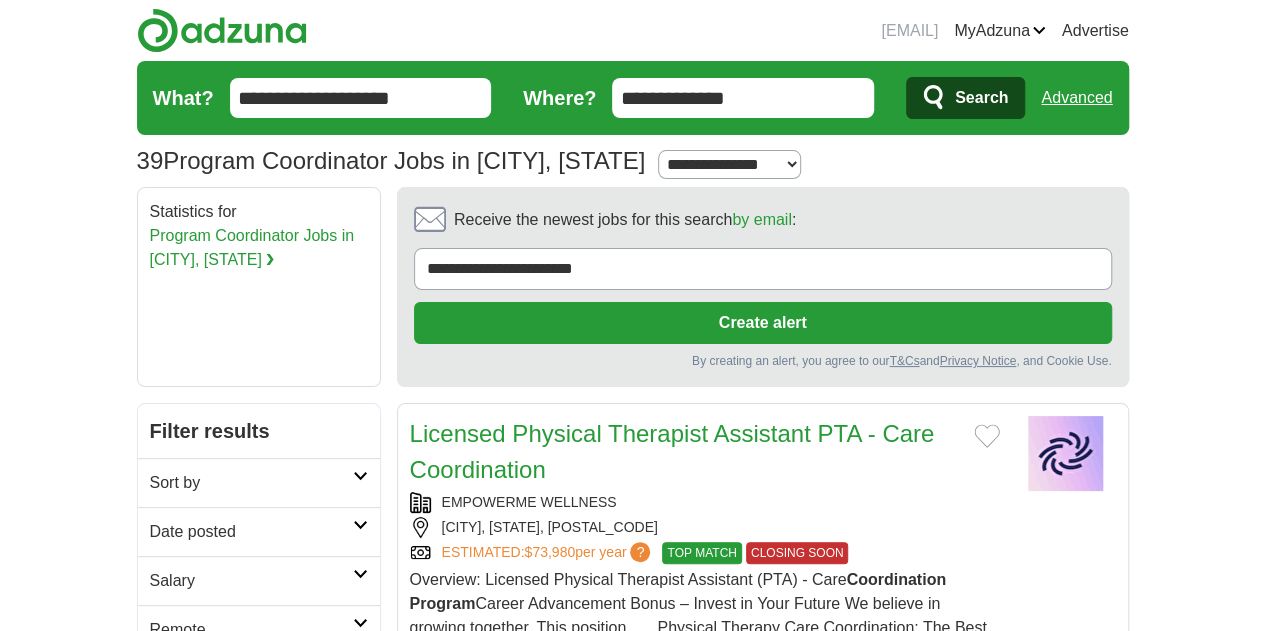click on "Sort by" at bounding box center (251, 483) 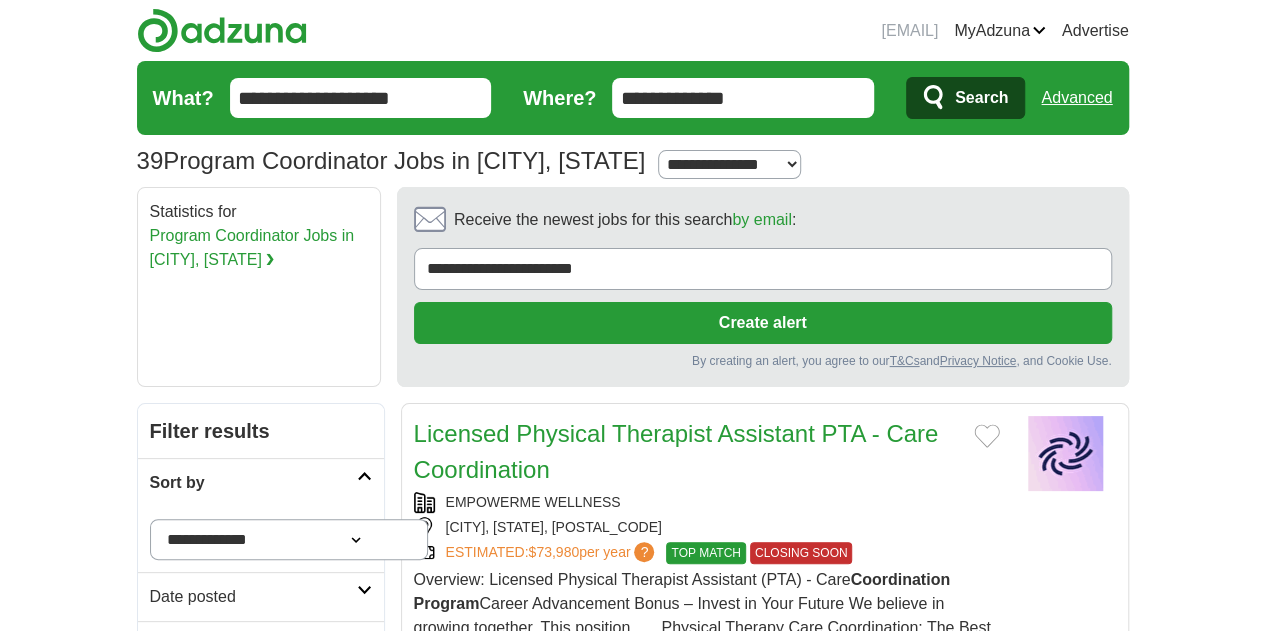 click on "**********" at bounding box center (289, 539) 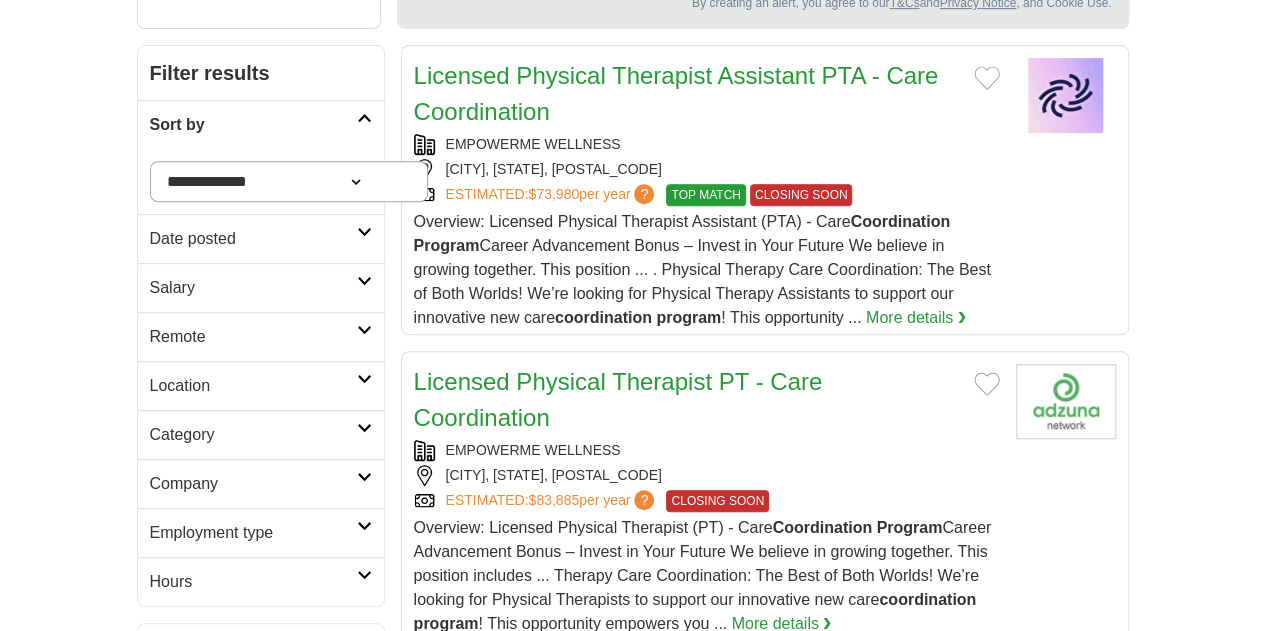 scroll, scrollTop: 361, scrollLeft: 0, axis: vertical 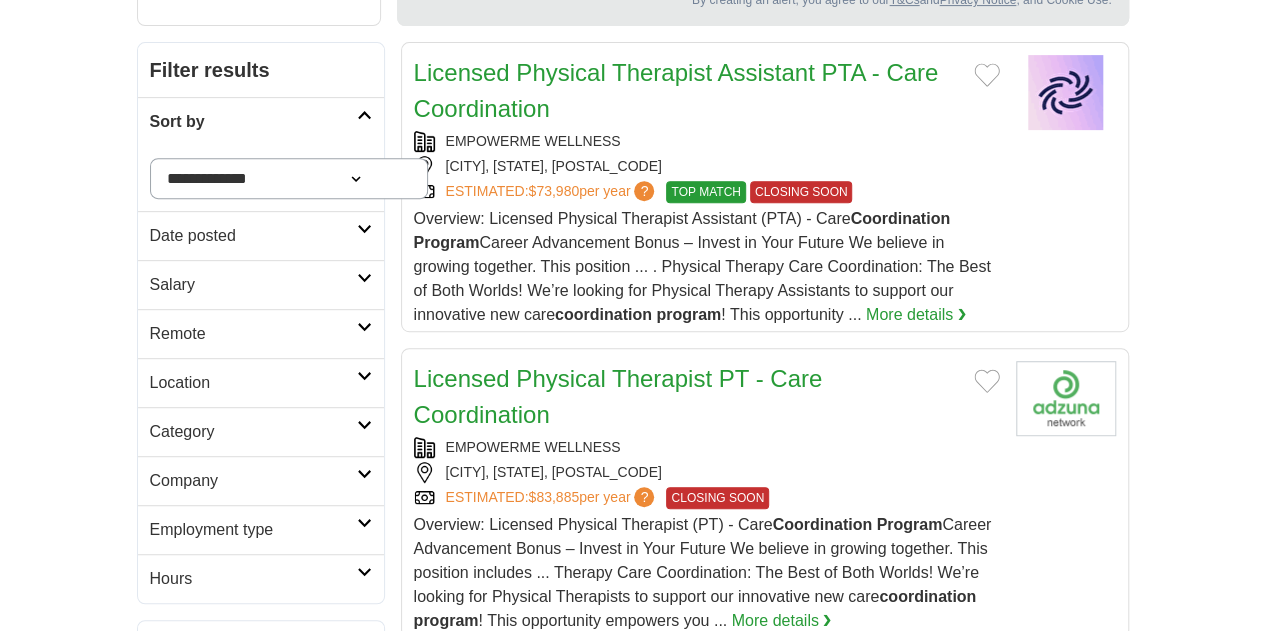 click on "Date posted" at bounding box center [253, 236] 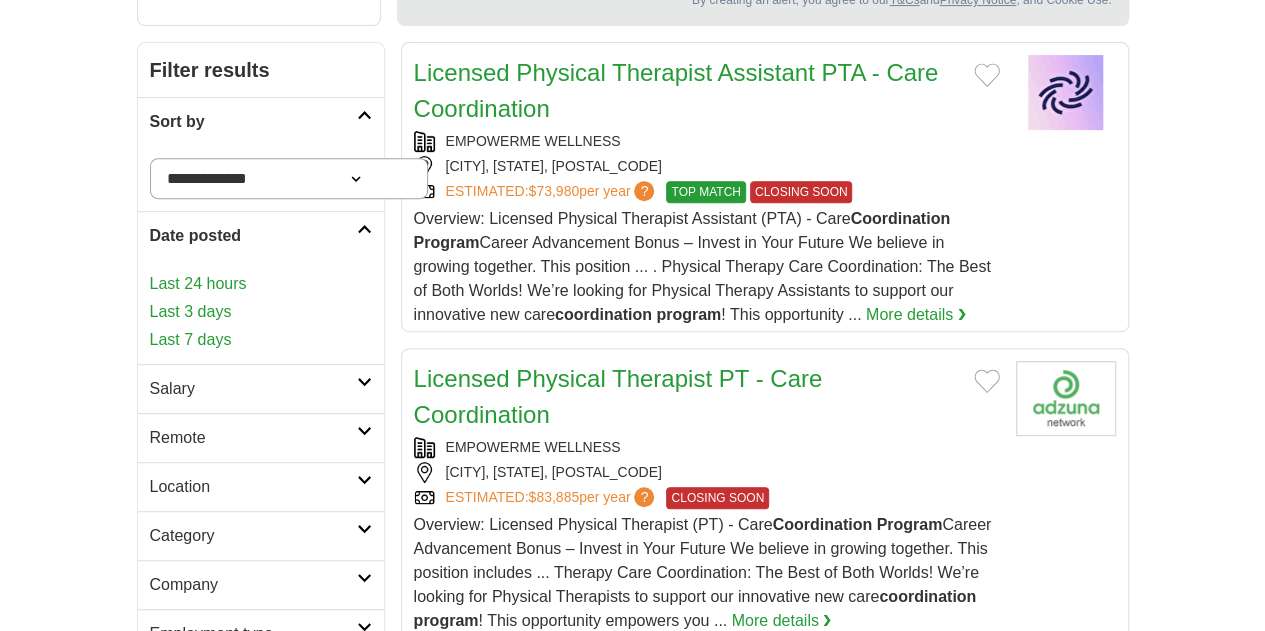 click on "Last 24 hours" at bounding box center [261, 284] 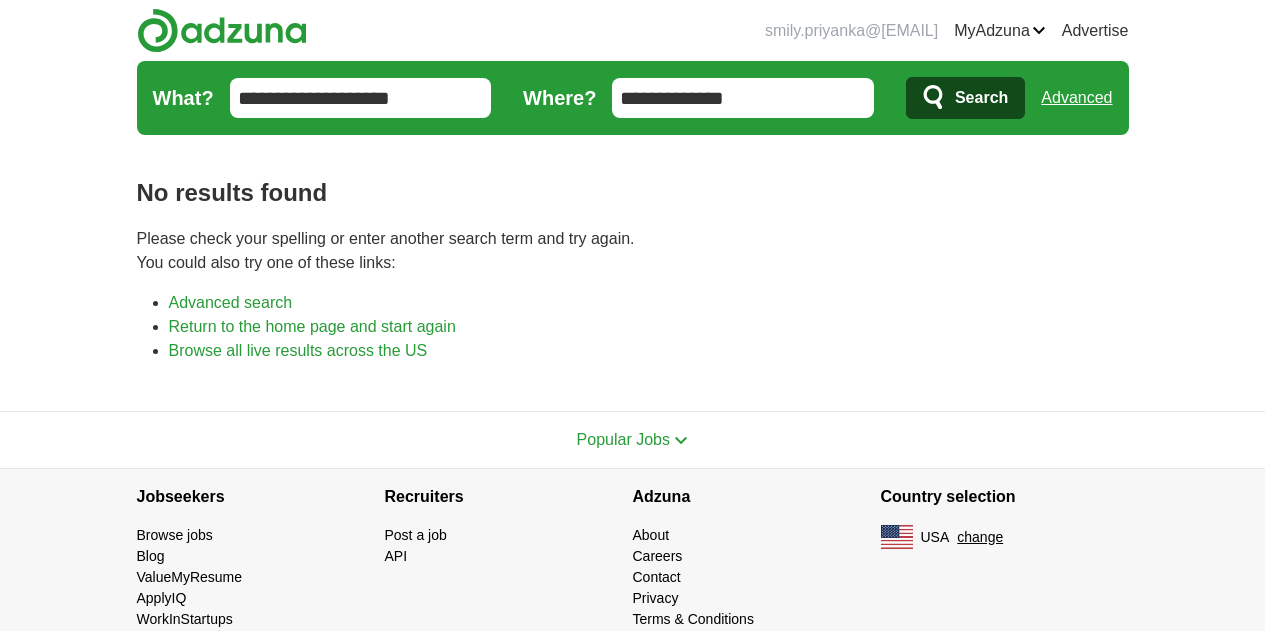 scroll, scrollTop: 0, scrollLeft: 0, axis: both 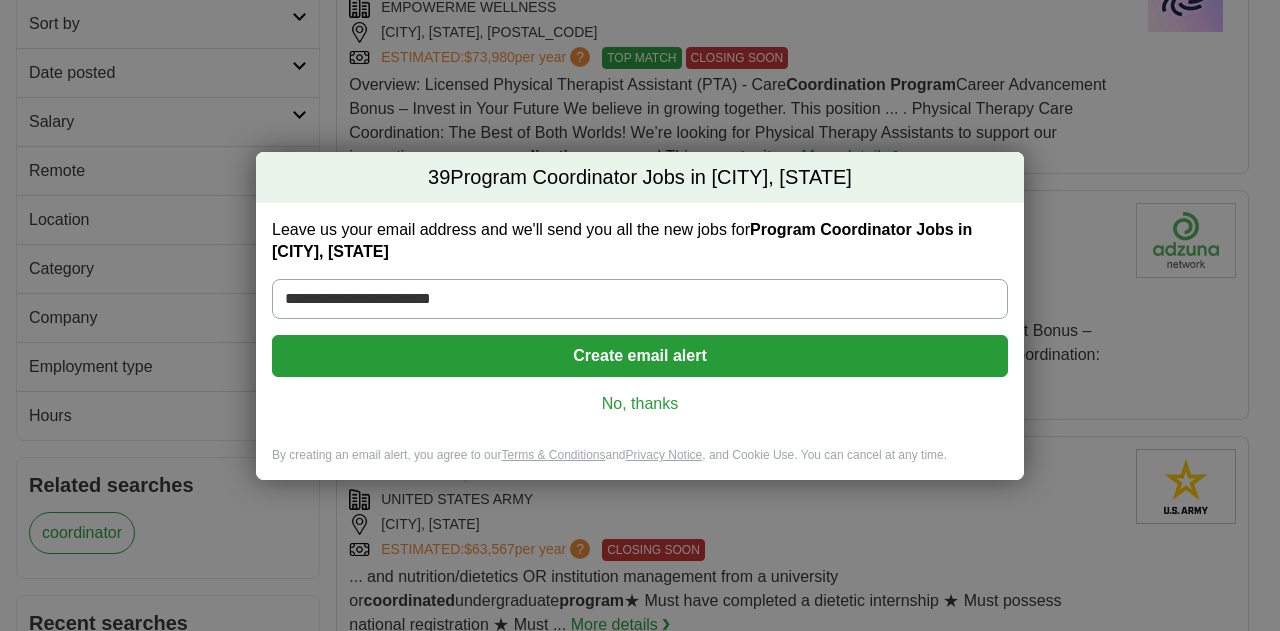 click on "No, thanks" at bounding box center [640, 404] 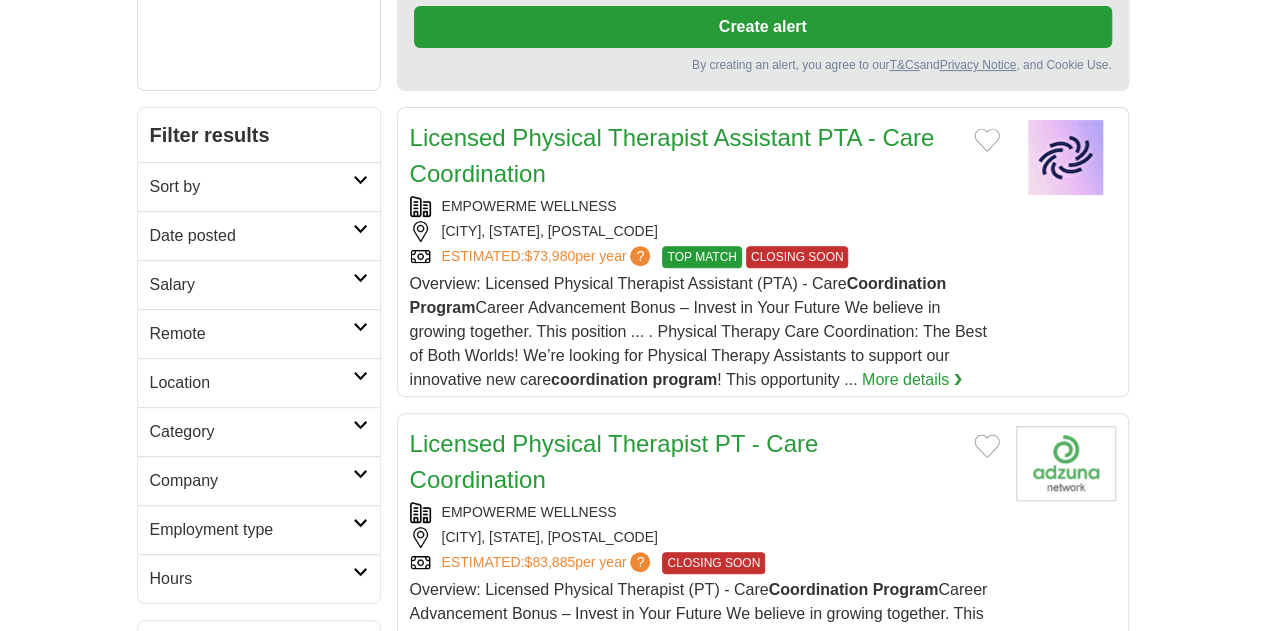 scroll, scrollTop: 194, scrollLeft: 0, axis: vertical 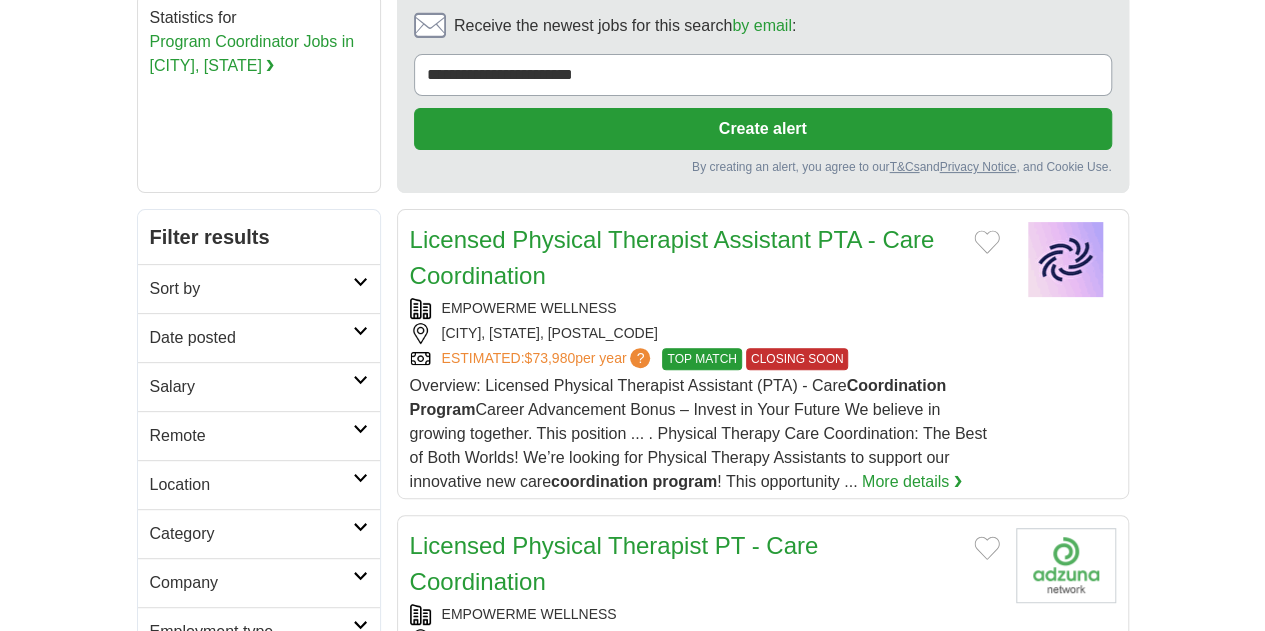 click on "Location" at bounding box center (259, 484) 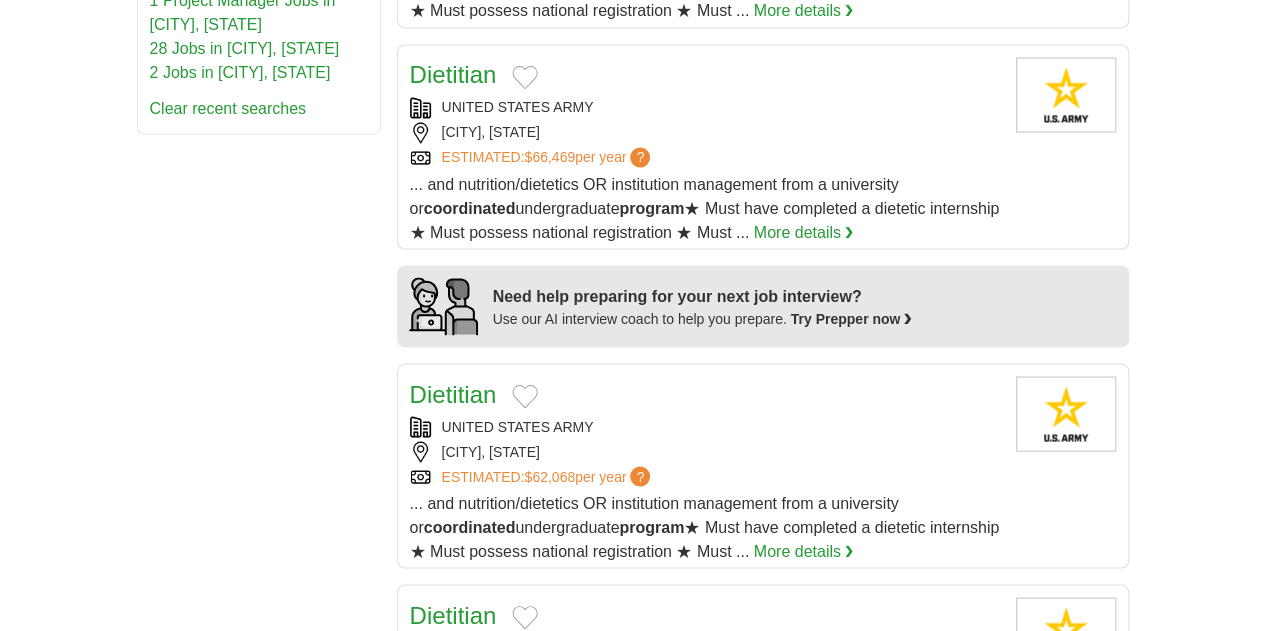 scroll, scrollTop: 0, scrollLeft: 0, axis: both 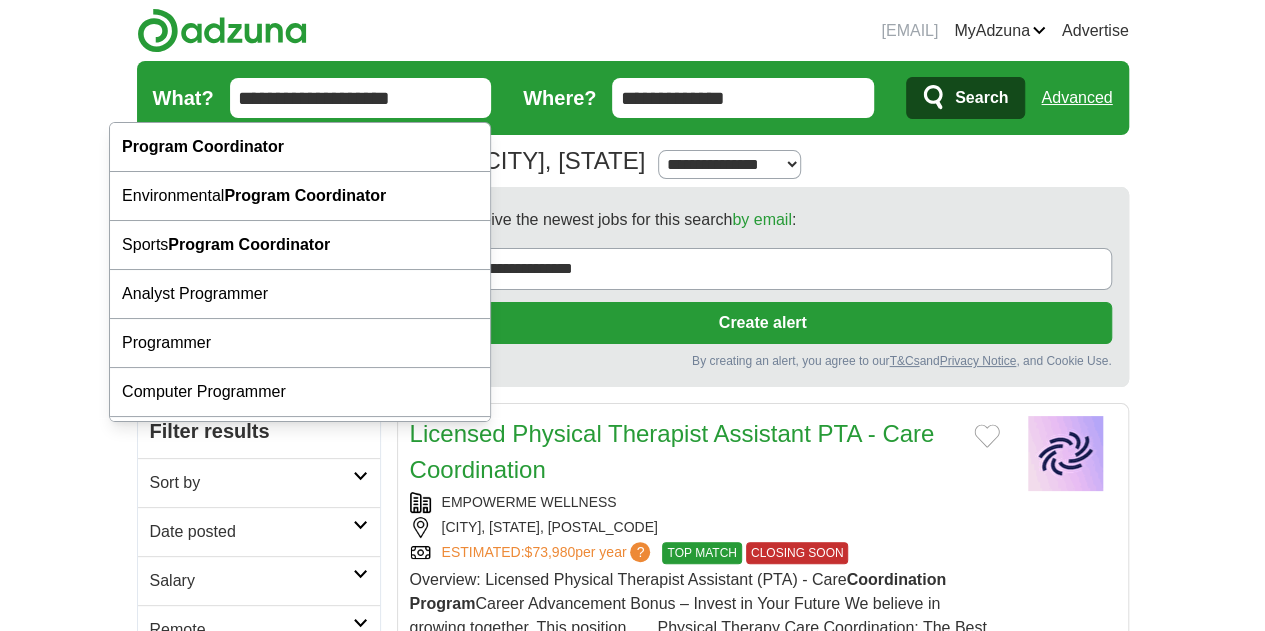 drag, startPoint x: 339, startPoint y: 95, endPoint x: 98, endPoint y: 96, distance: 241.00208 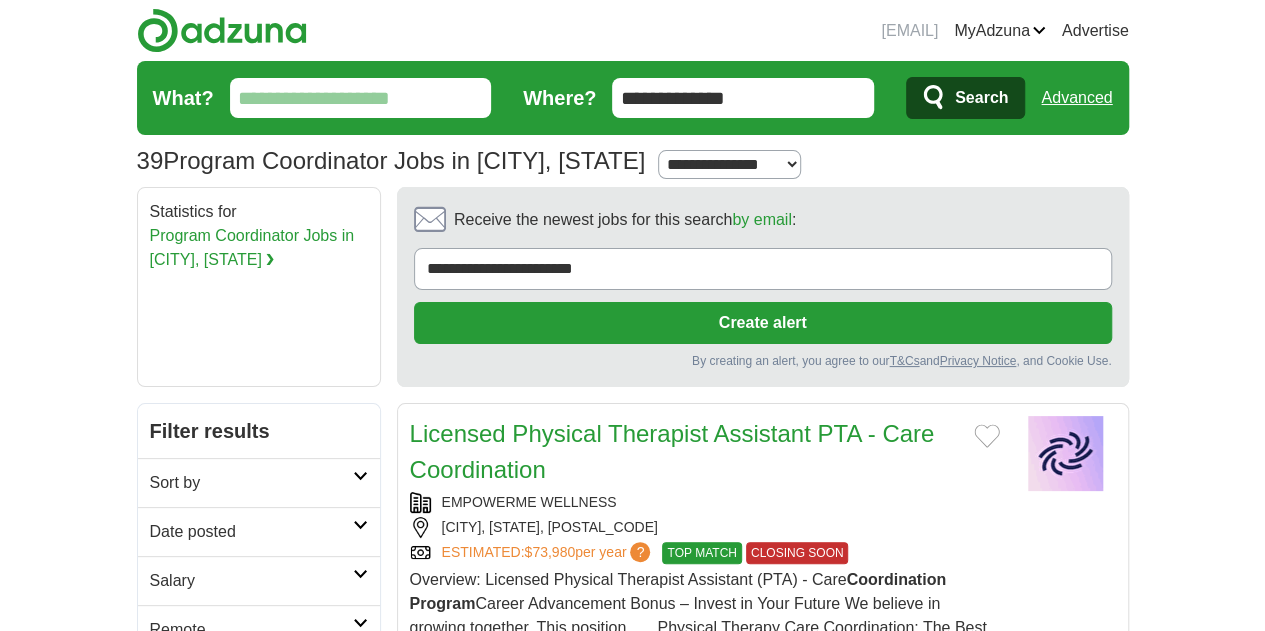 click on "What?" at bounding box center (361, 98) 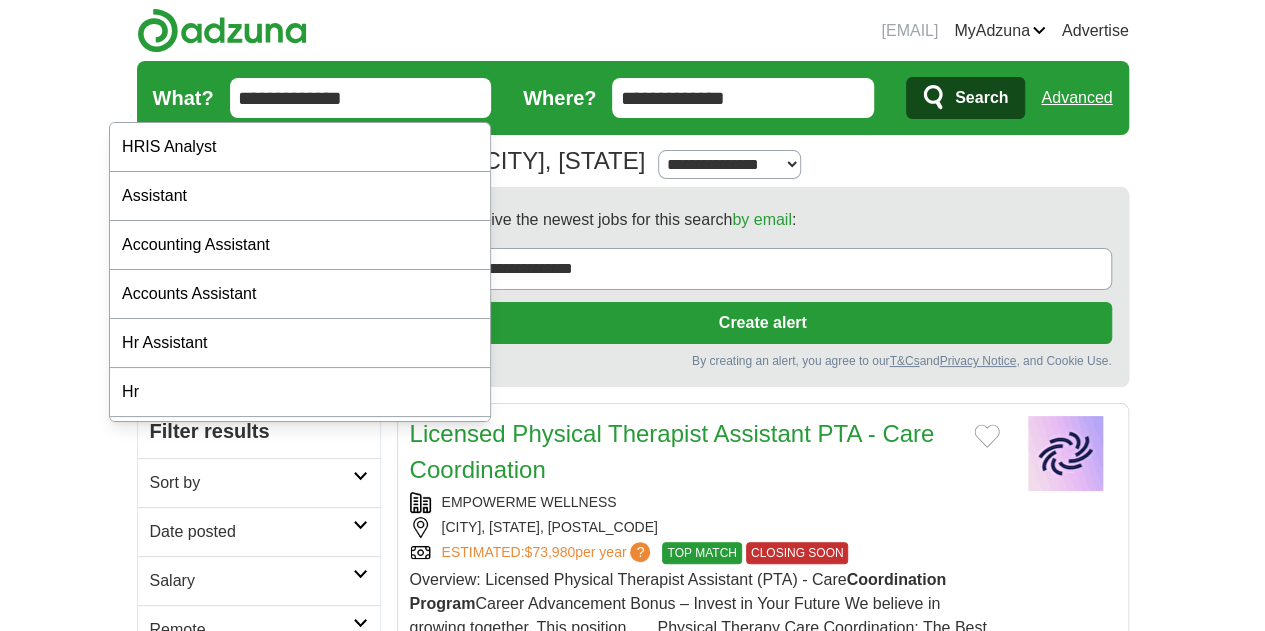 type on "**********" 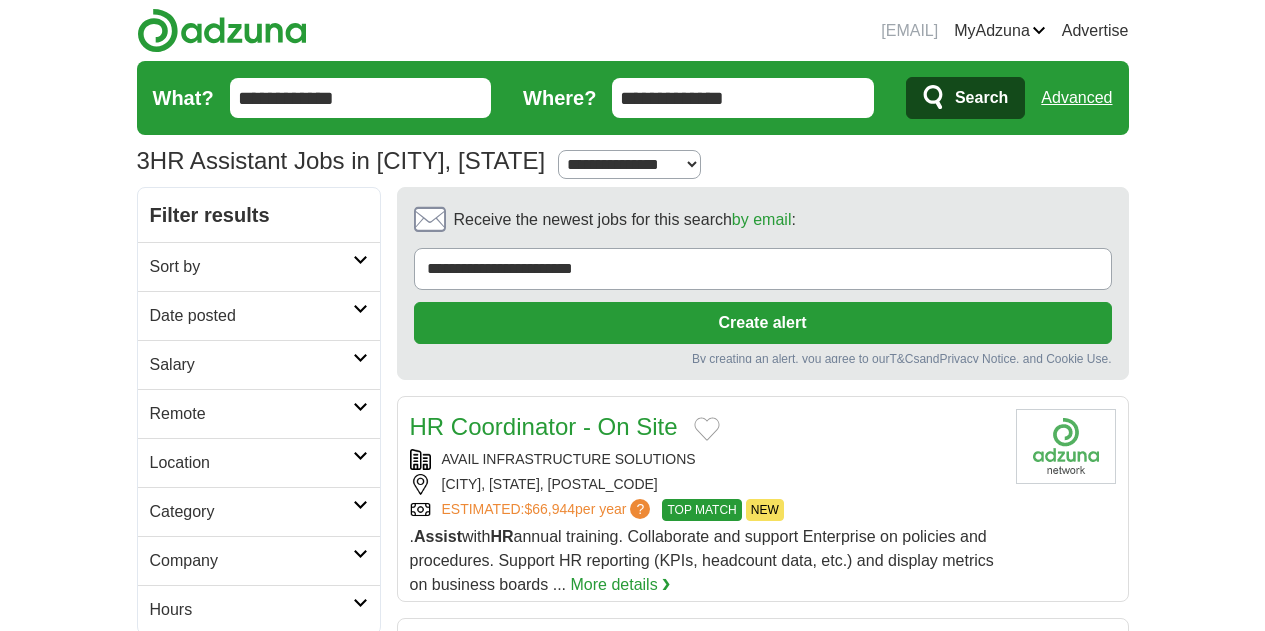 scroll, scrollTop: 0, scrollLeft: 0, axis: both 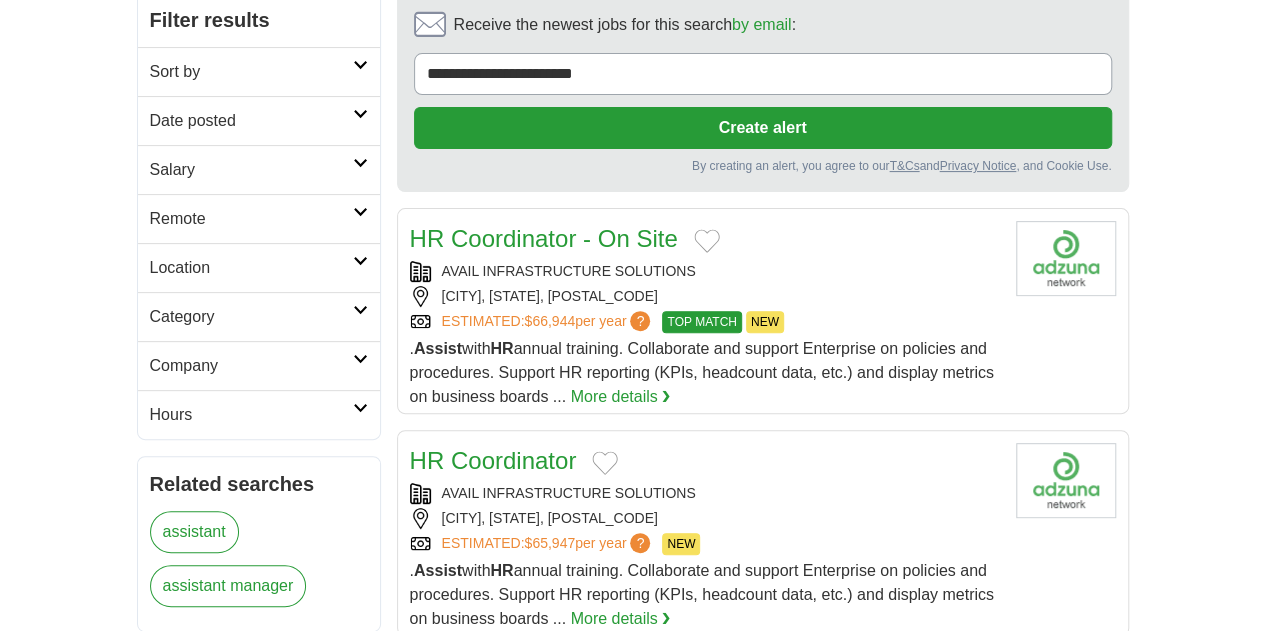 click on "HR Coordinator - On Site" at bounding box center (544, 238) 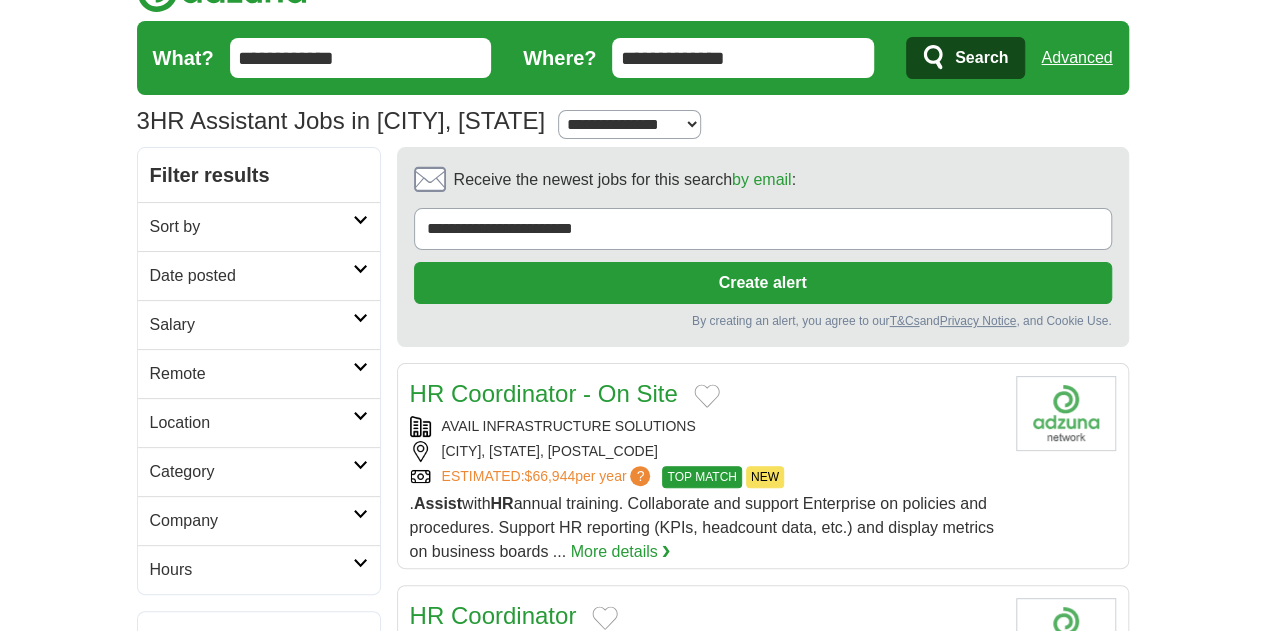 scroll, scrollTop: 0, scrollLeft: 0, axis: both 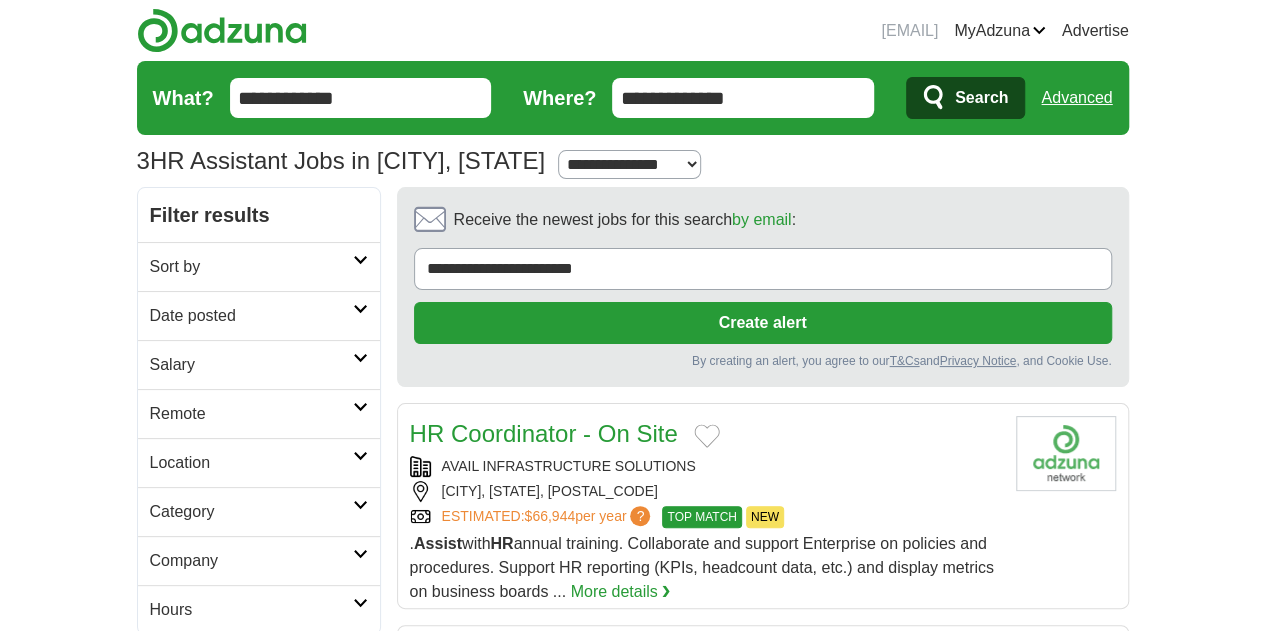 click on "**********" at bounding box center [361, 98] 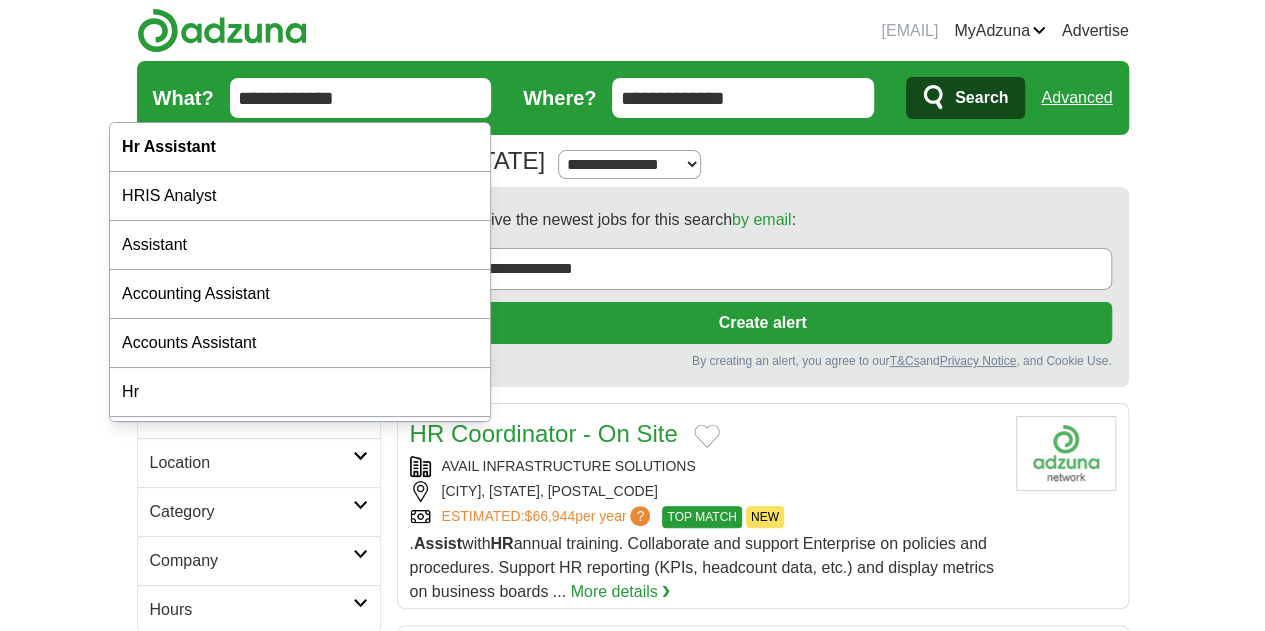 click on "**********" at bounding box center (361, 98) 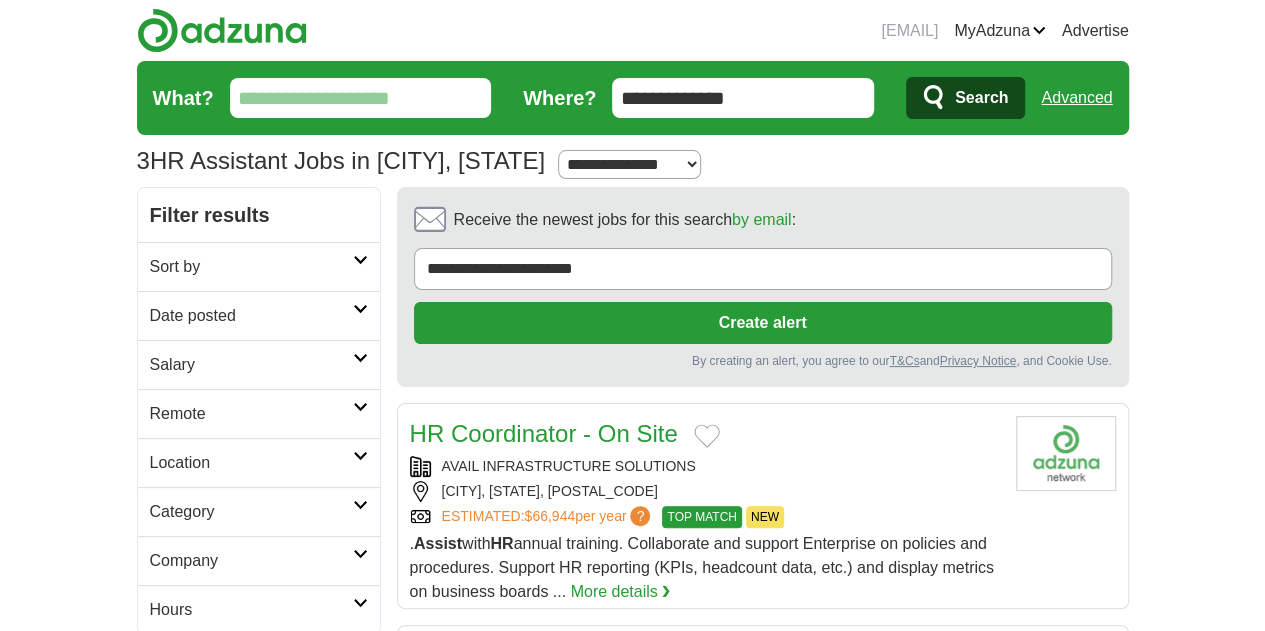 paste on "**********" 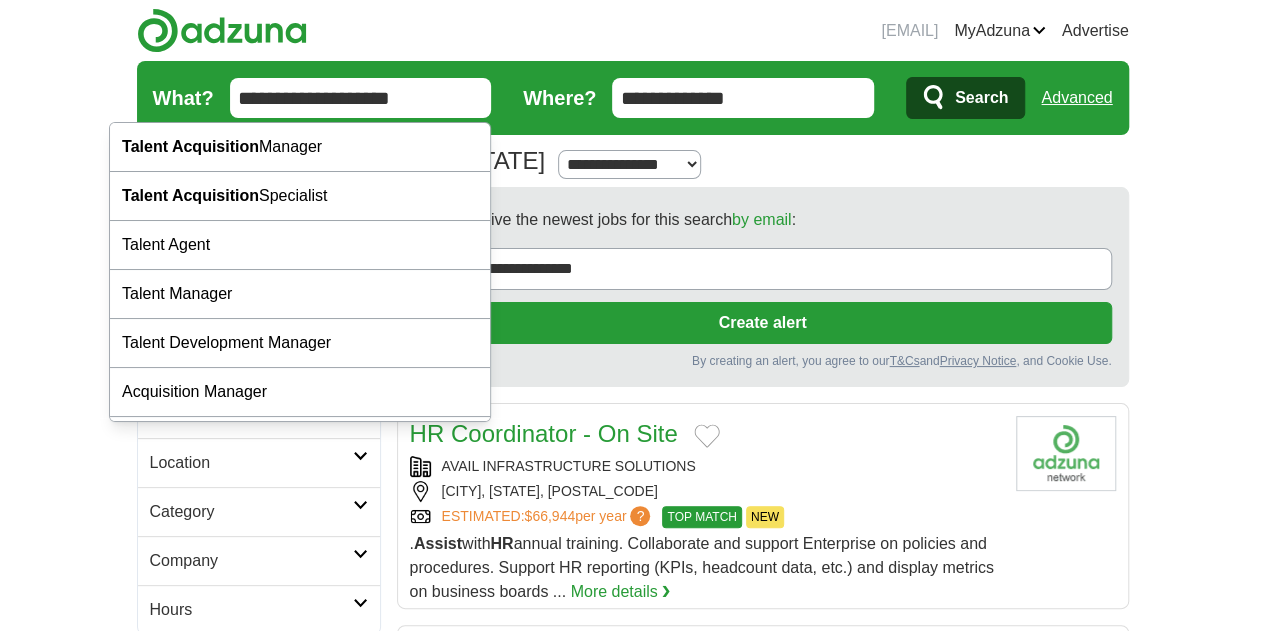 type on "**********" 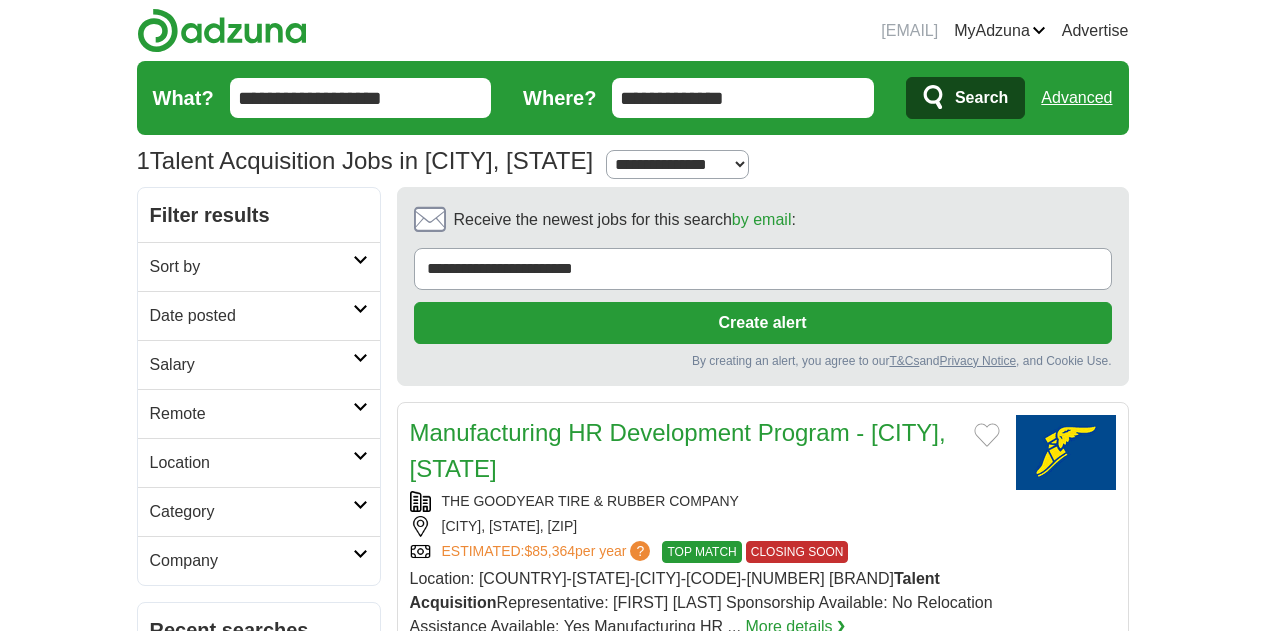 scroll, scrollTop: 0, scrollLeft: 0, axis: both 